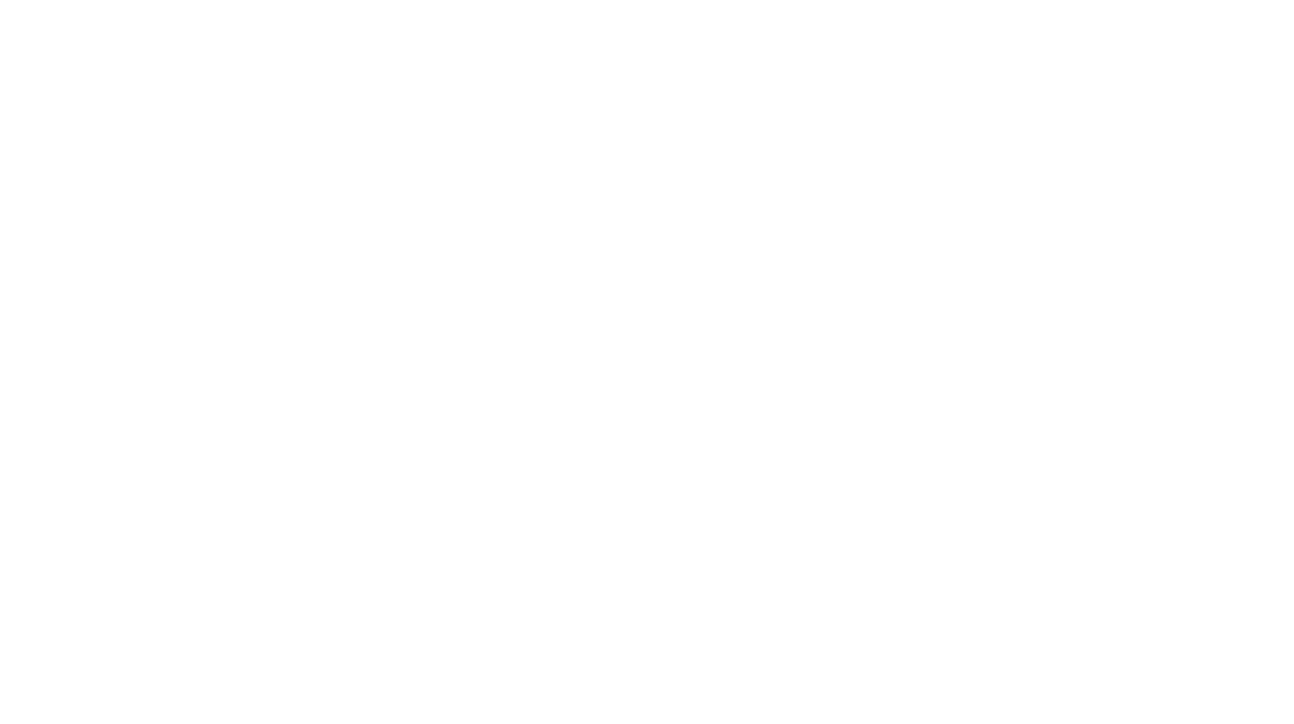 scroll, scrollTop: 0, scrollLeft: 0, axis: both 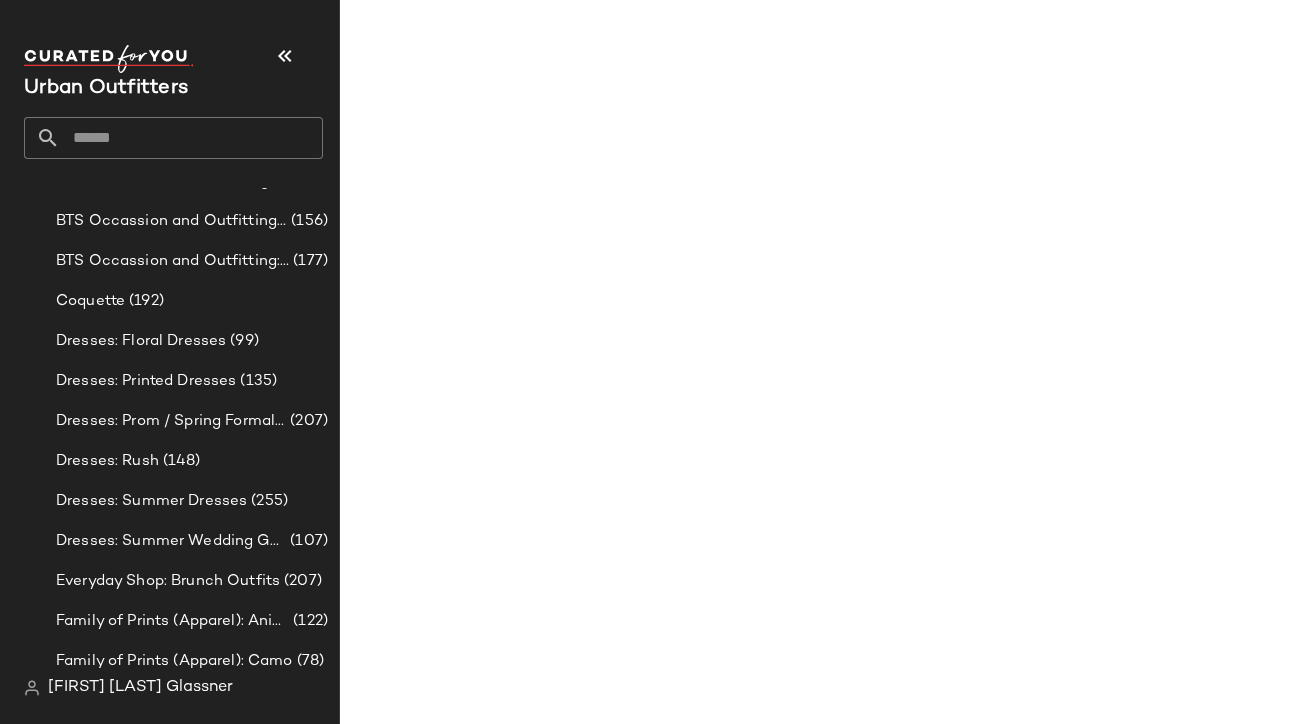 click on "Urban Outfitters" 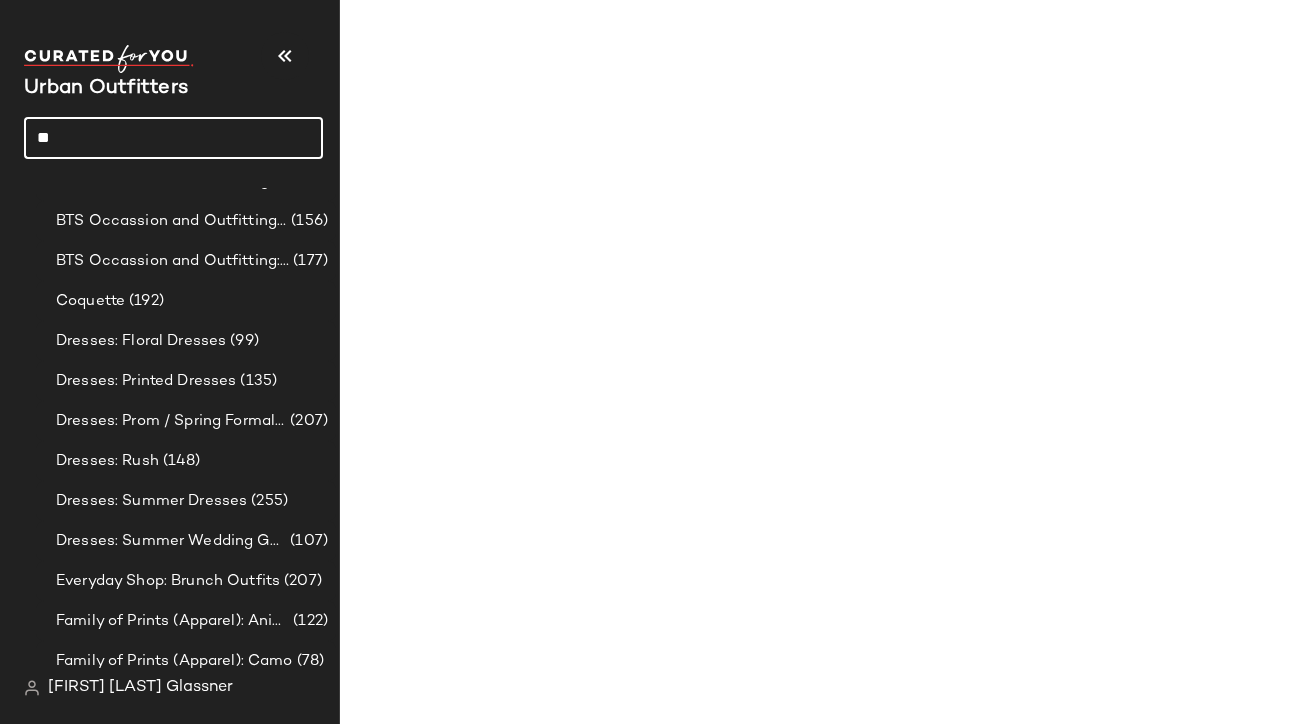 type on "*" 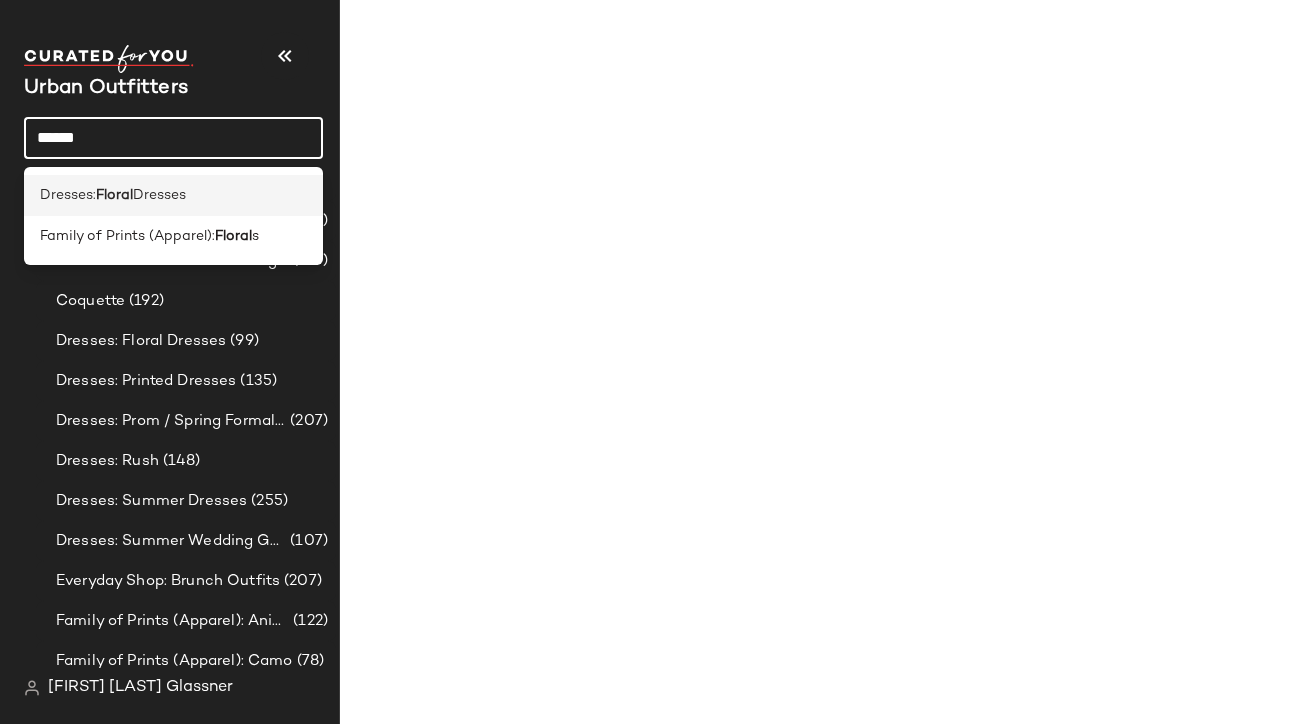 click on "Dresses" at bounding box center [159, 195] 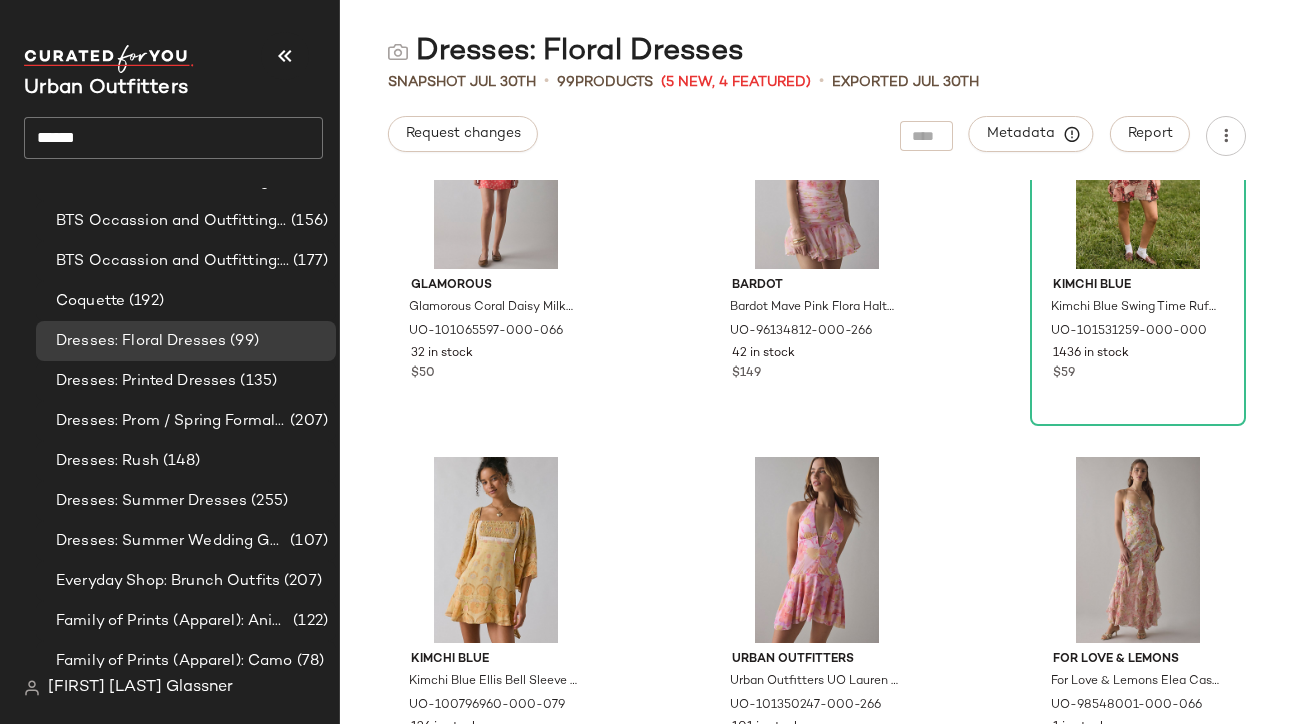 scroll, scrollTop: 1326, scrollLeft: 0, axis: vertical 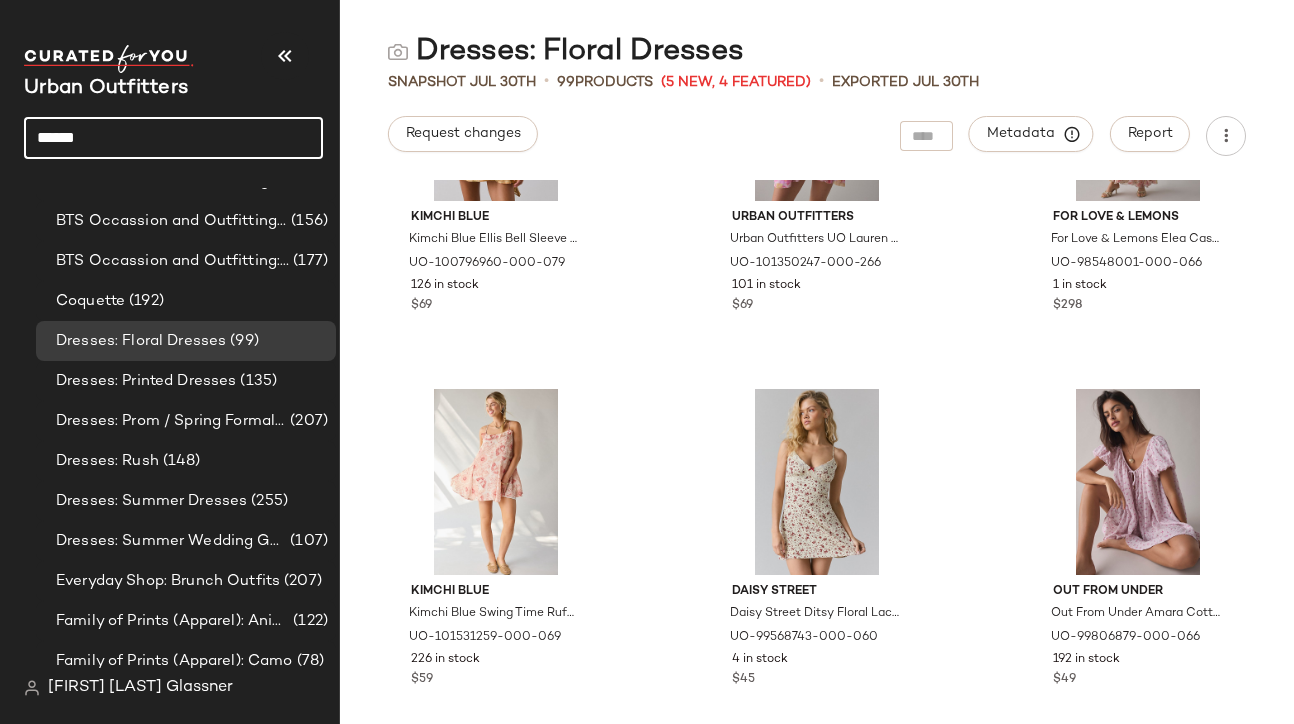 click on "******" 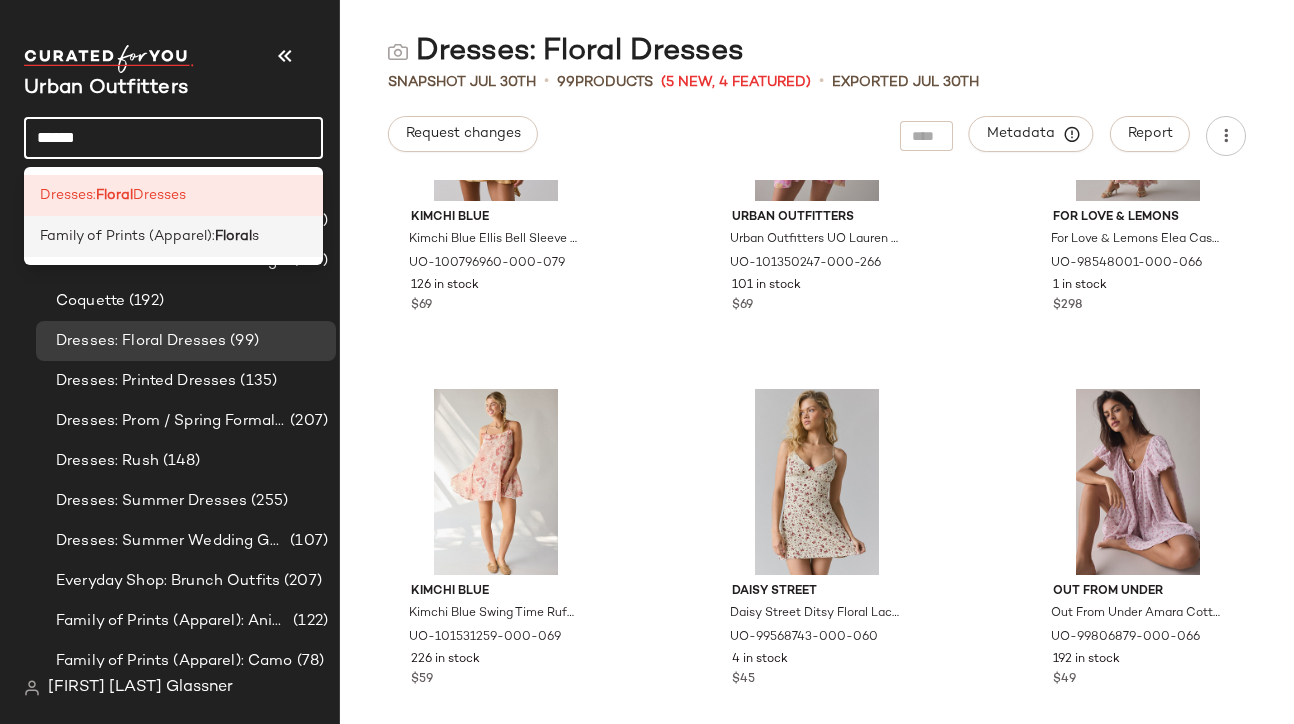 click on "Family of Prints (Apparel):" at bounding box center [127, 236] 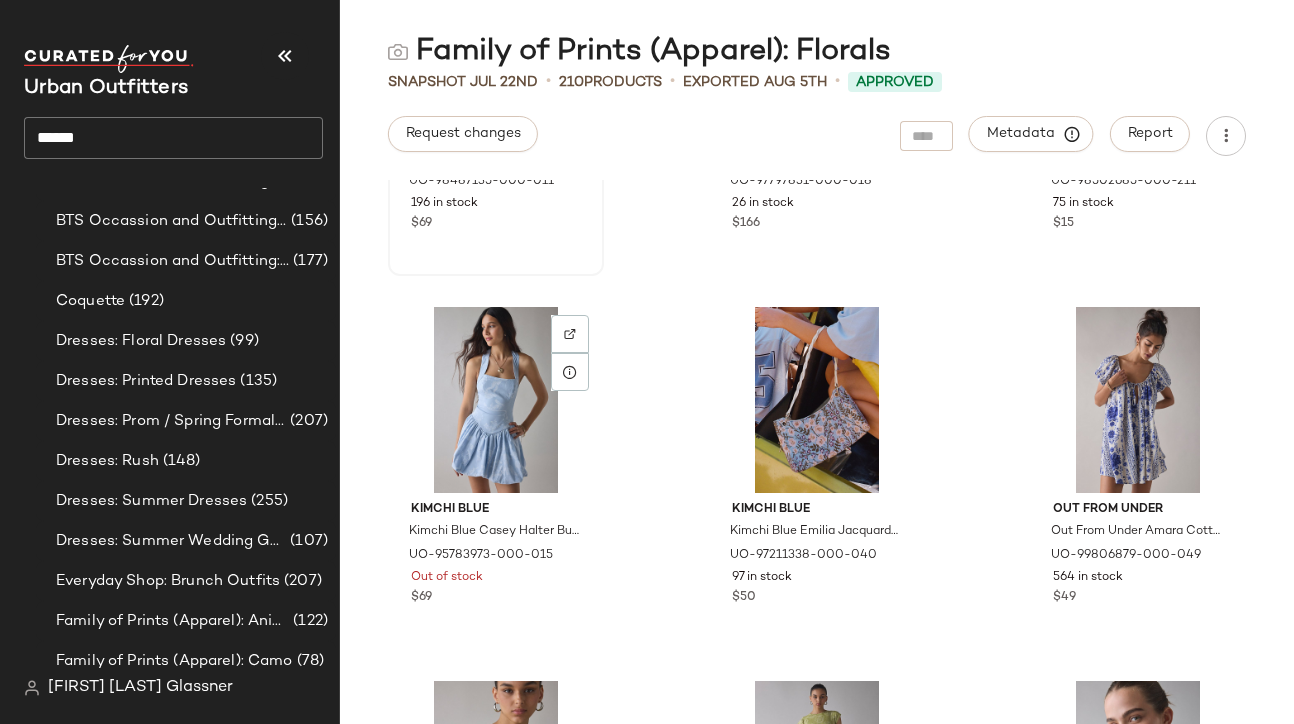 scroll, scrollTop: 2182, scrollLeft: 0, axis: vertical 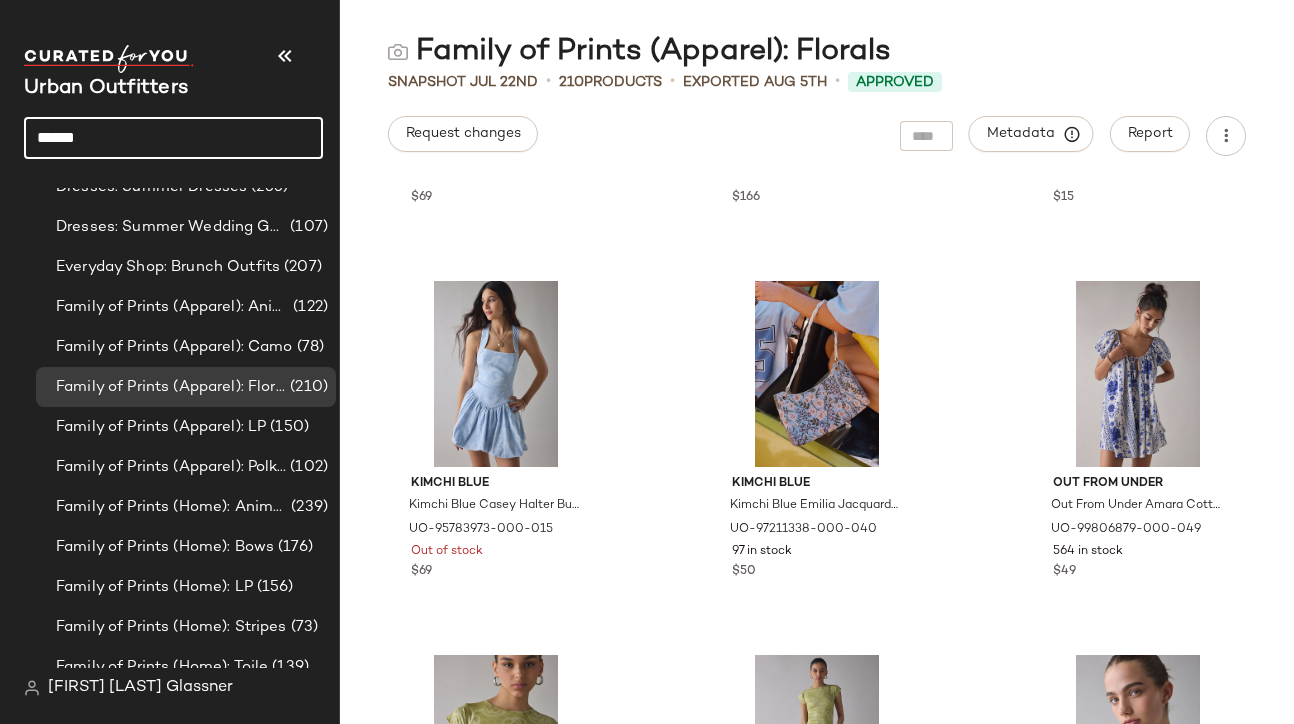 click on "******" 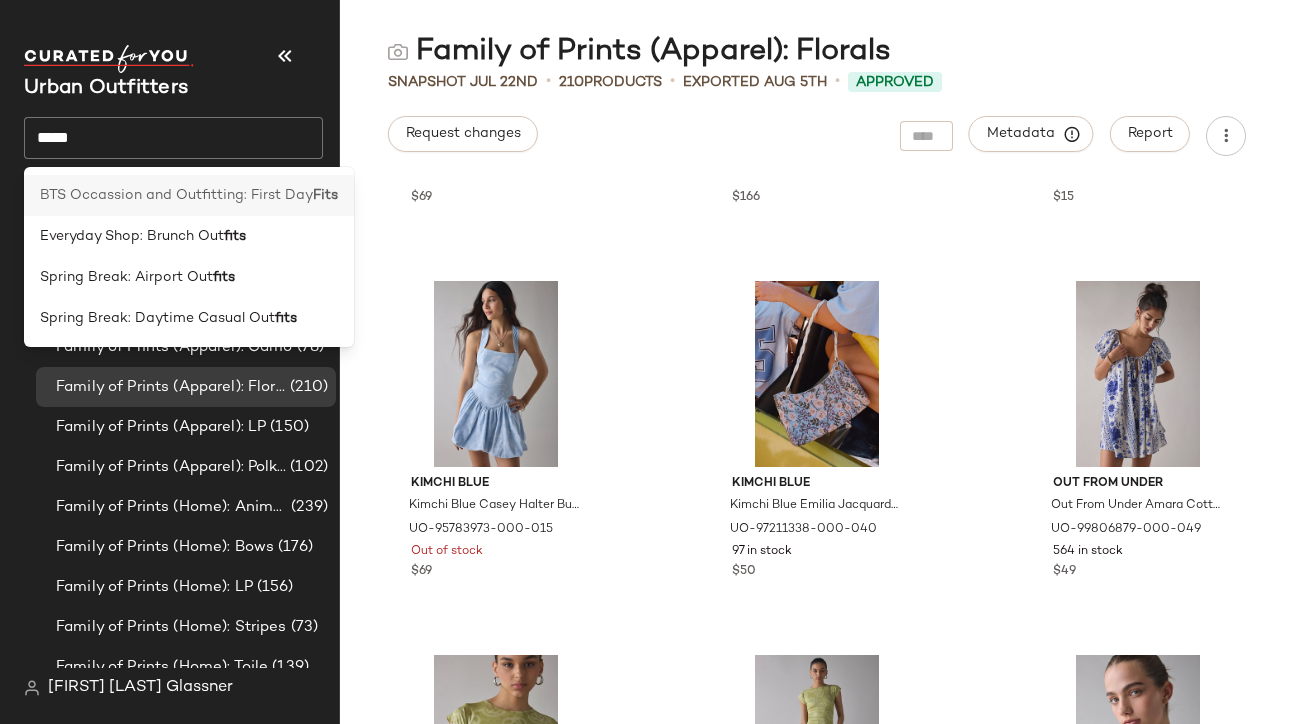 click on "BTS Occassion and Outfitting: First Day" at bounding box center (176, 195) 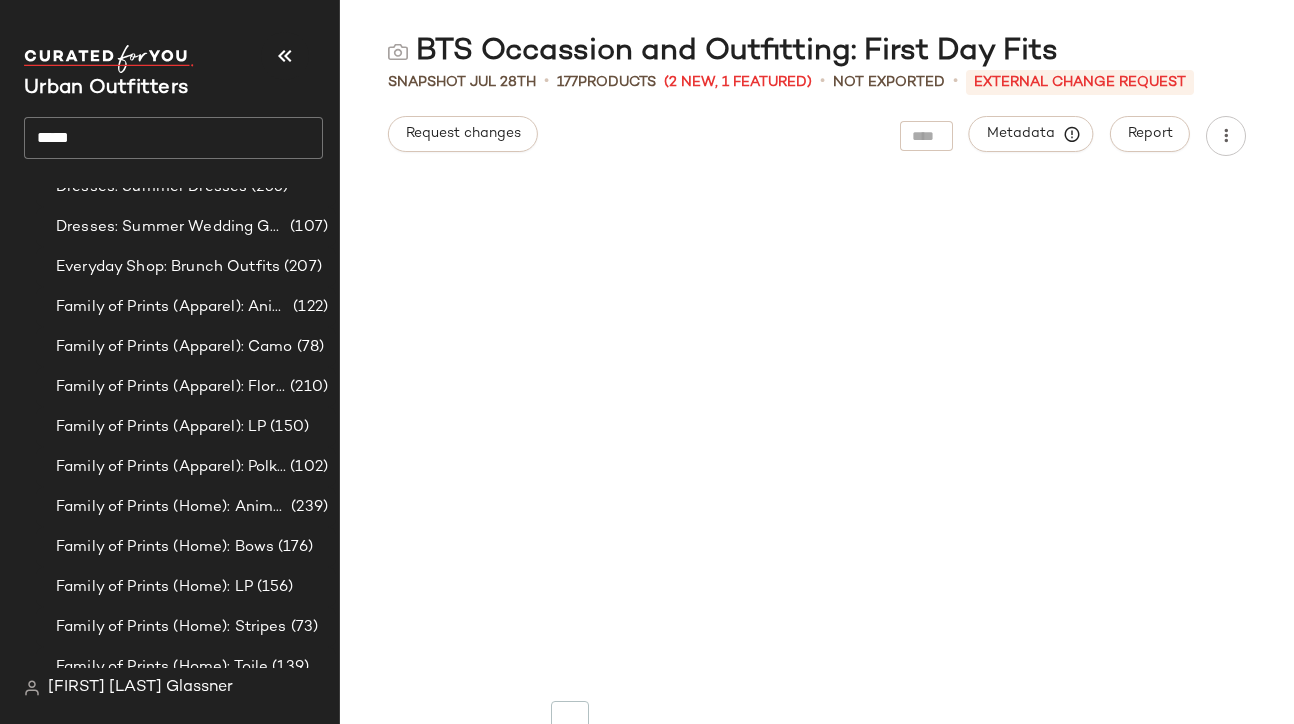 scroll, scrollTop: 0, scrollLeft: 0, axis: both 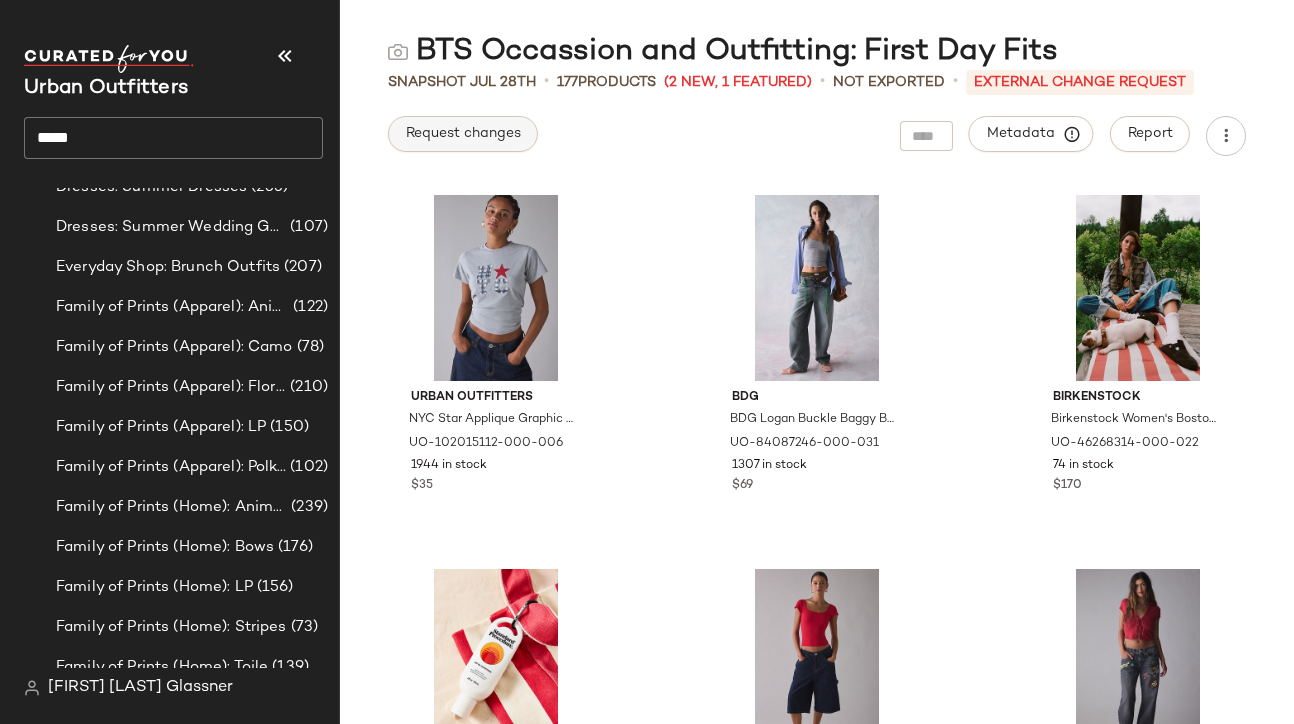 click on "Request changes" 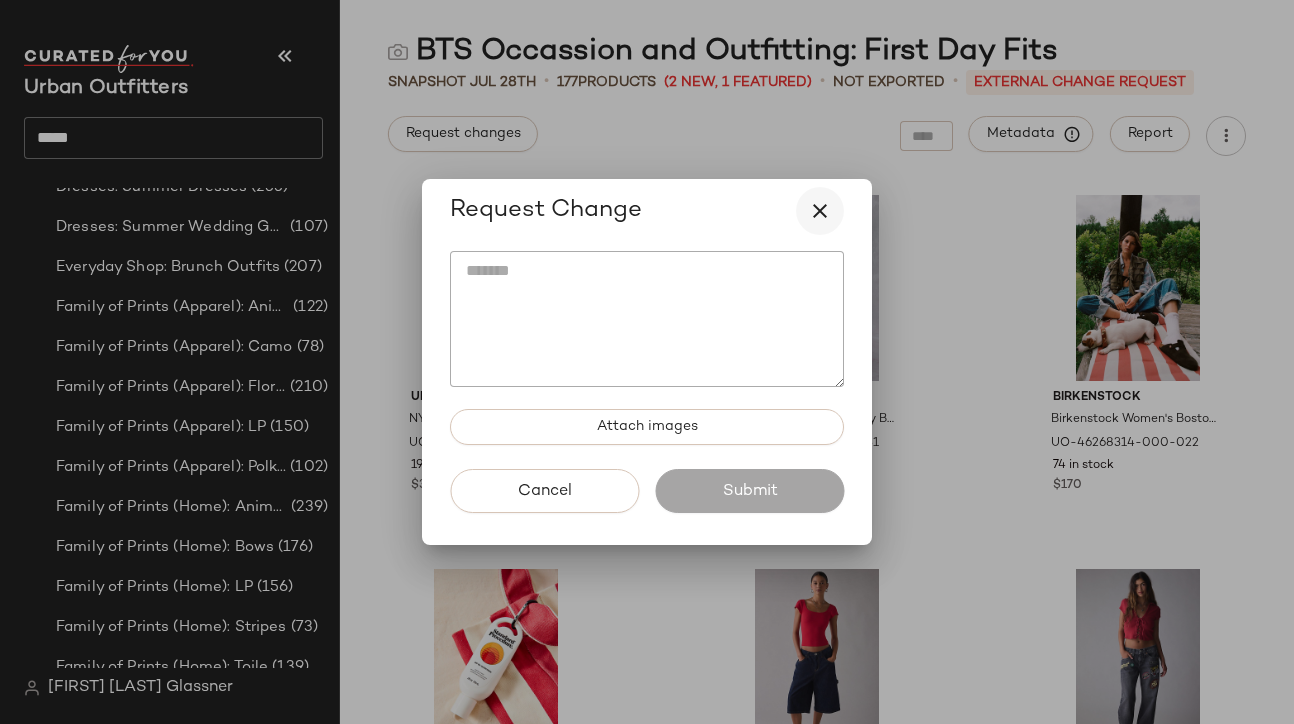 click at bounding box center (820, 211) 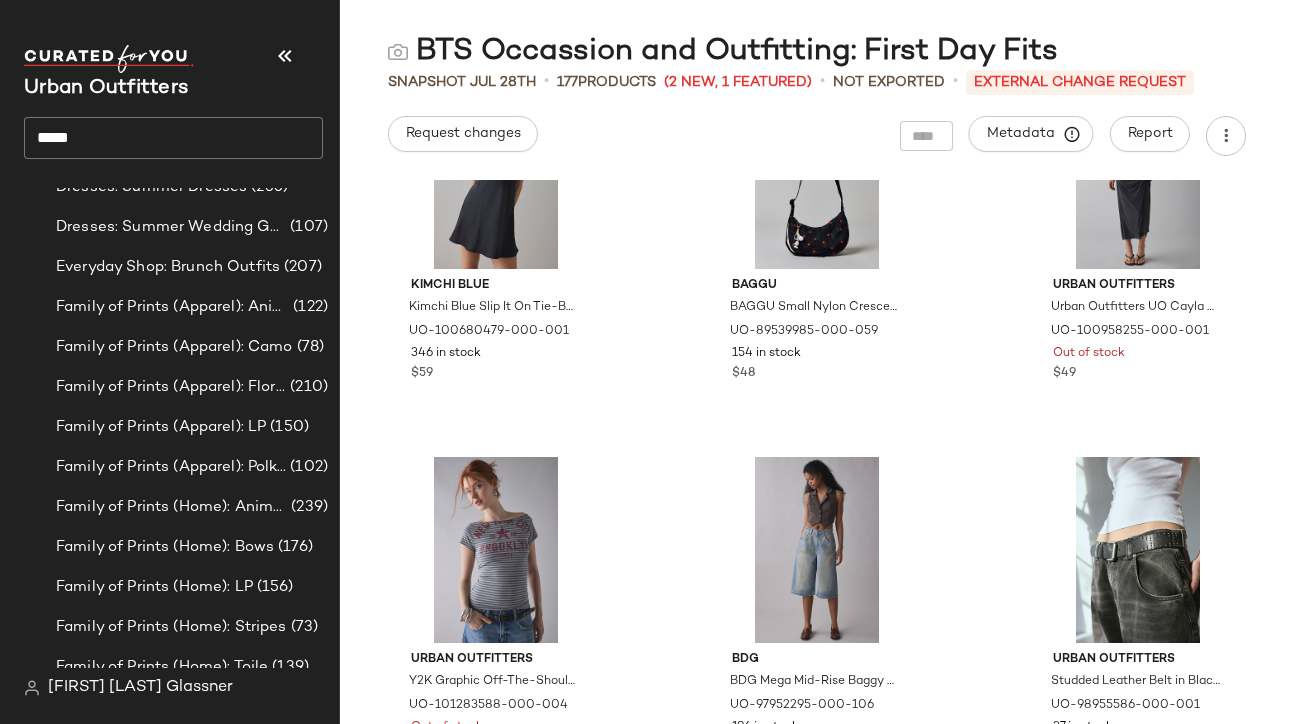 scroll, scrollTop: 6188, scrollLeft: 0, axis: vertical 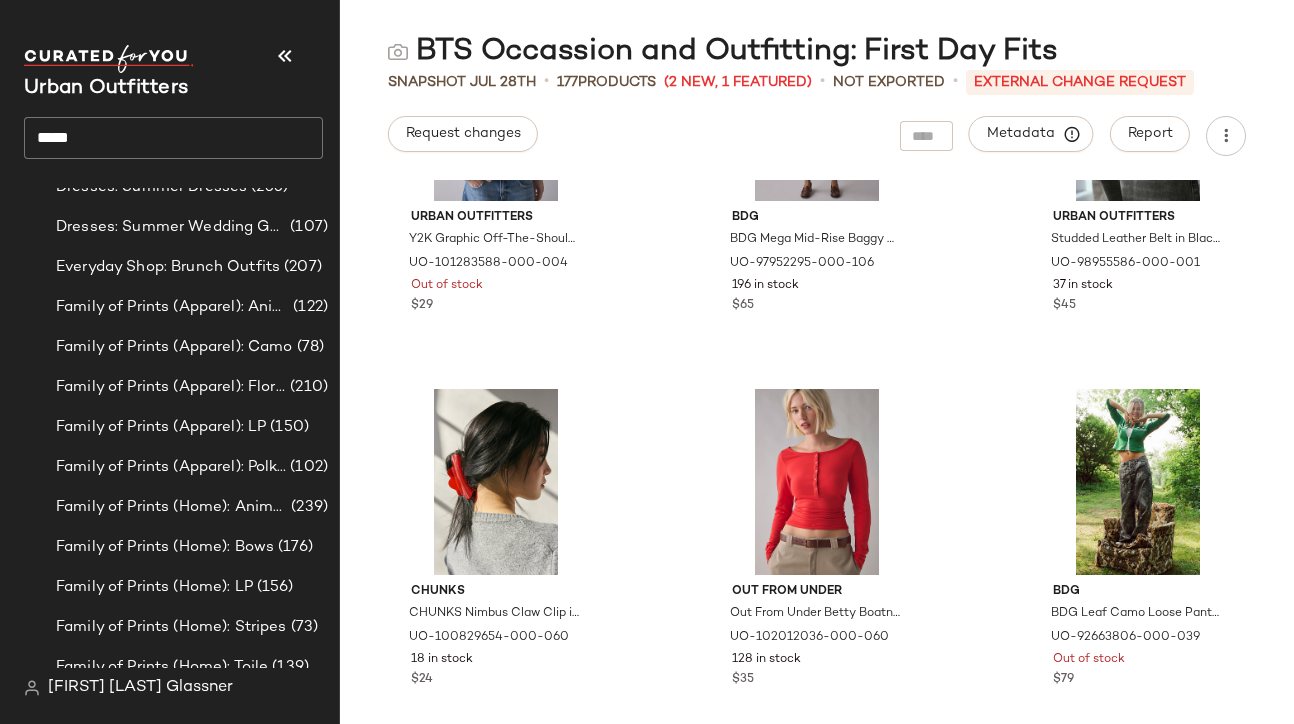 click on "****" 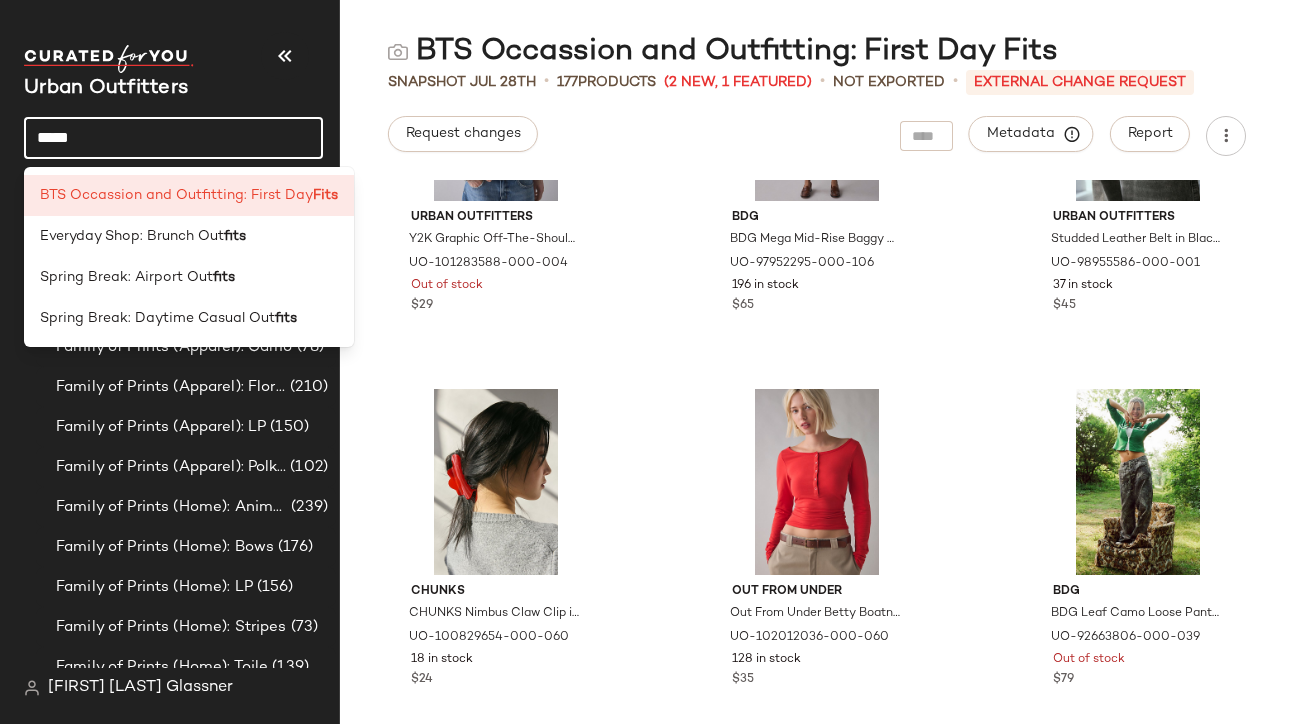 click on "****" 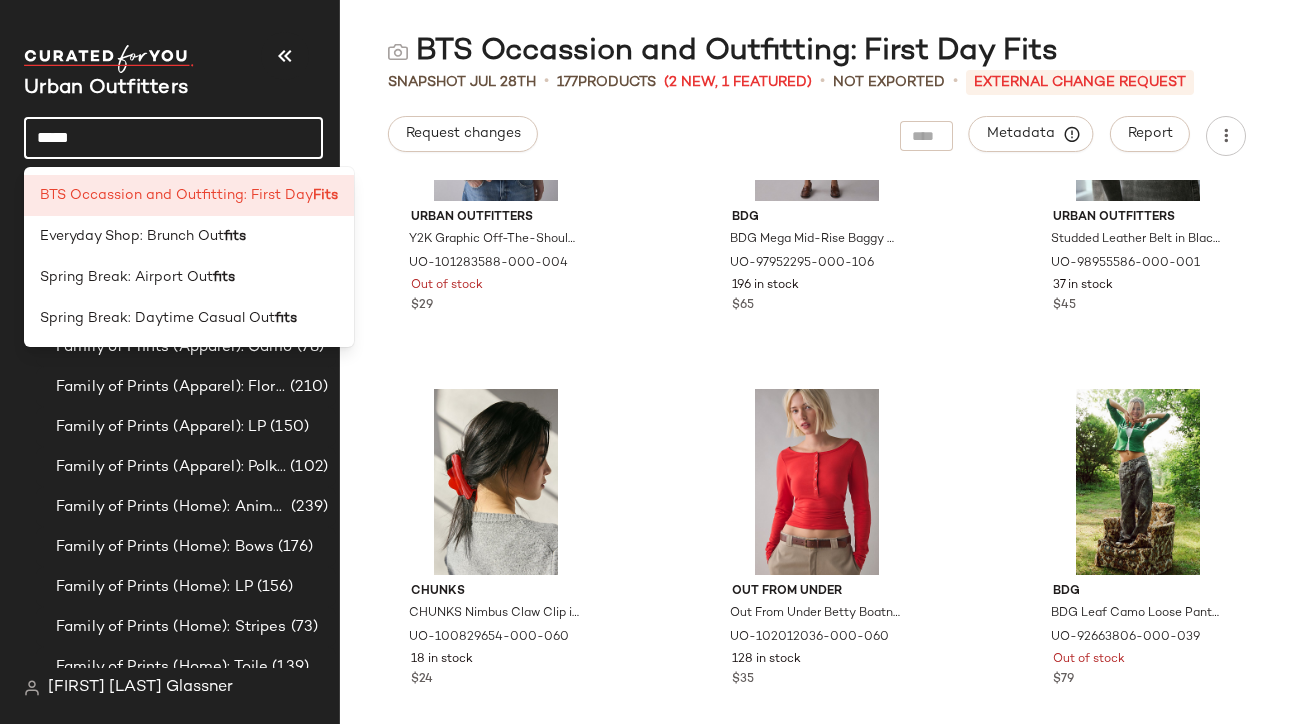 click on "****" 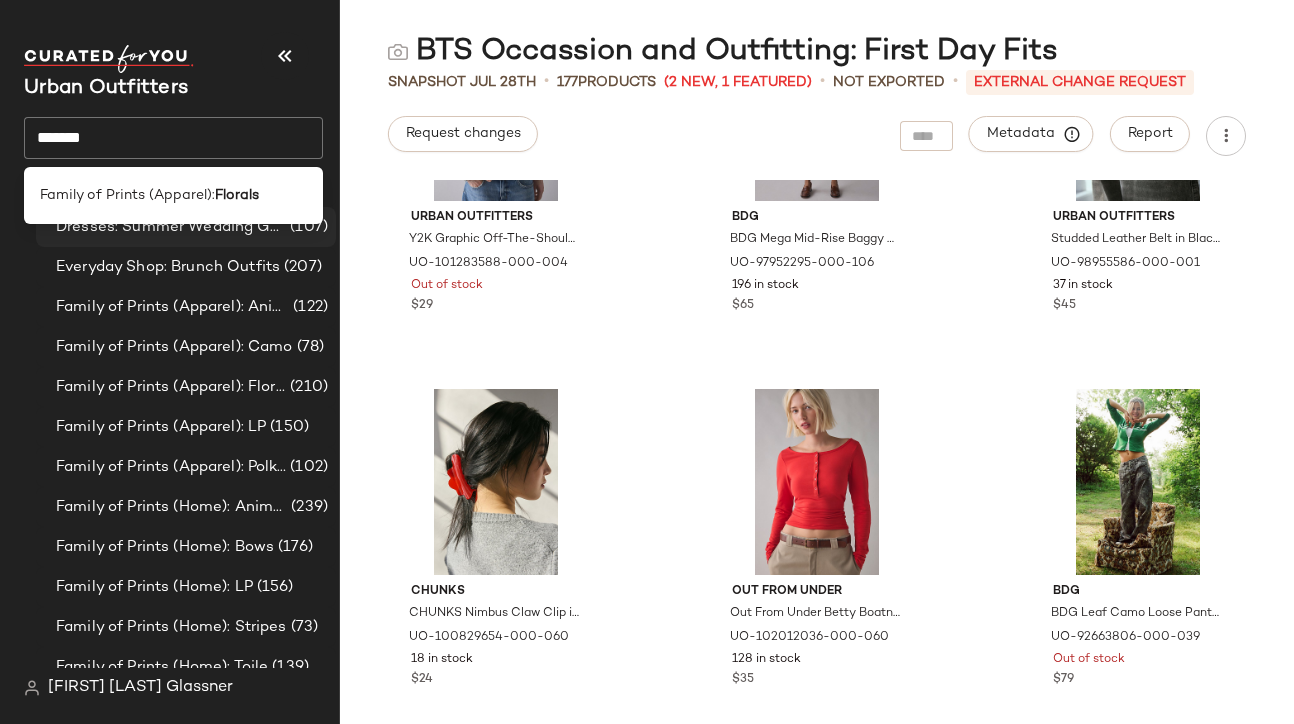click on "Dresses: Summer Wedding Guest" at bounding box center [171, 227] 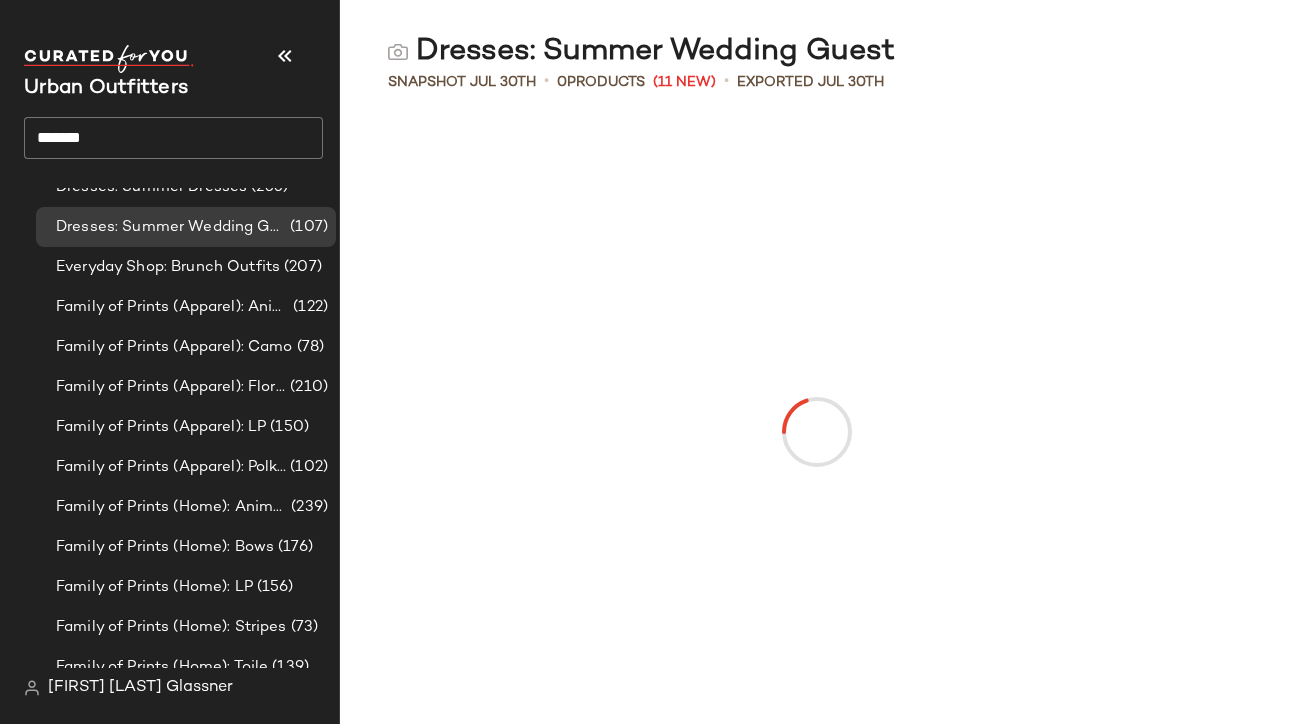 click on "*******" 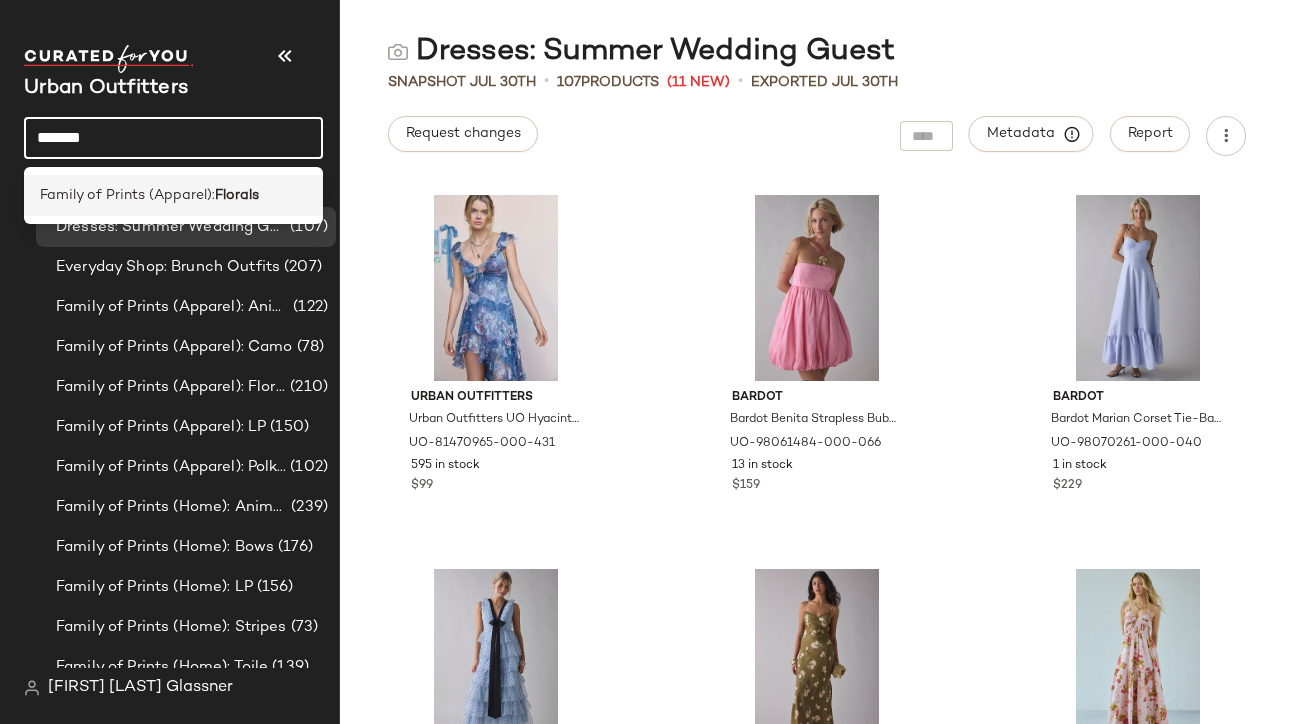 click on "Family of Prints (Apparel):" at bounding box center [127, 195] 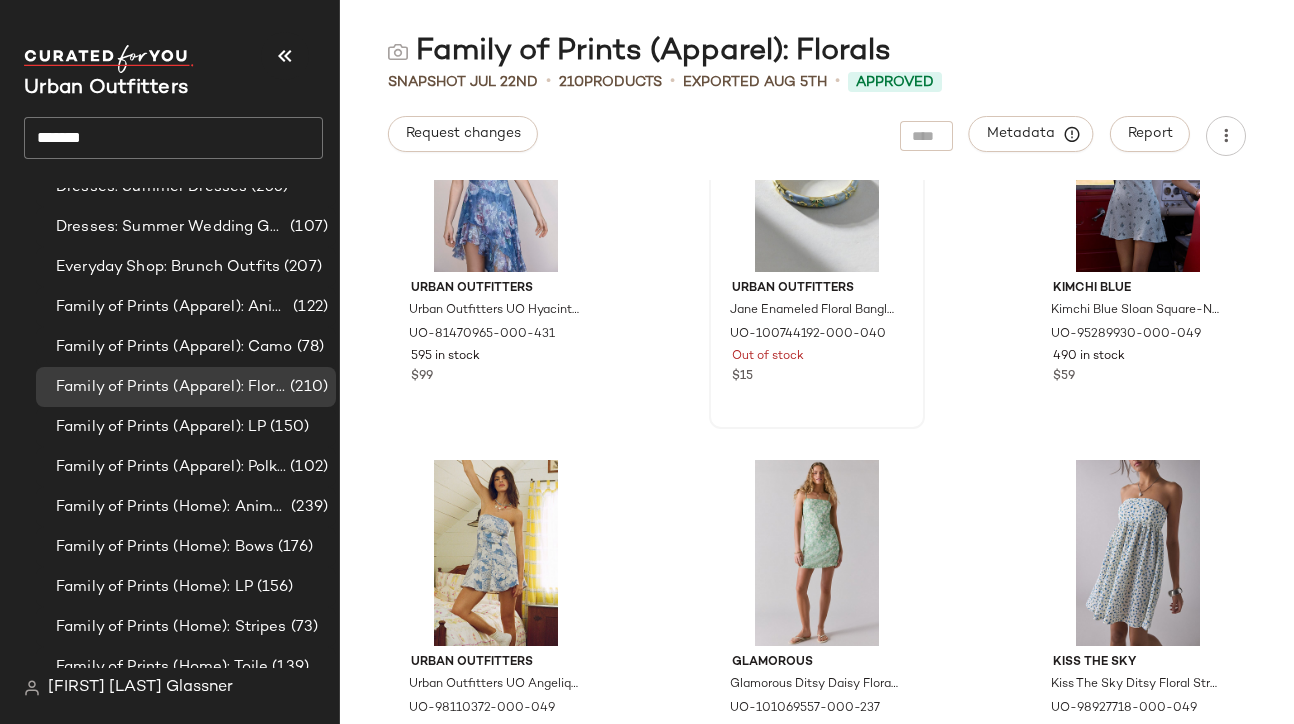 scroll, scrollTop: 0, scrollLeft: 0, axis: both 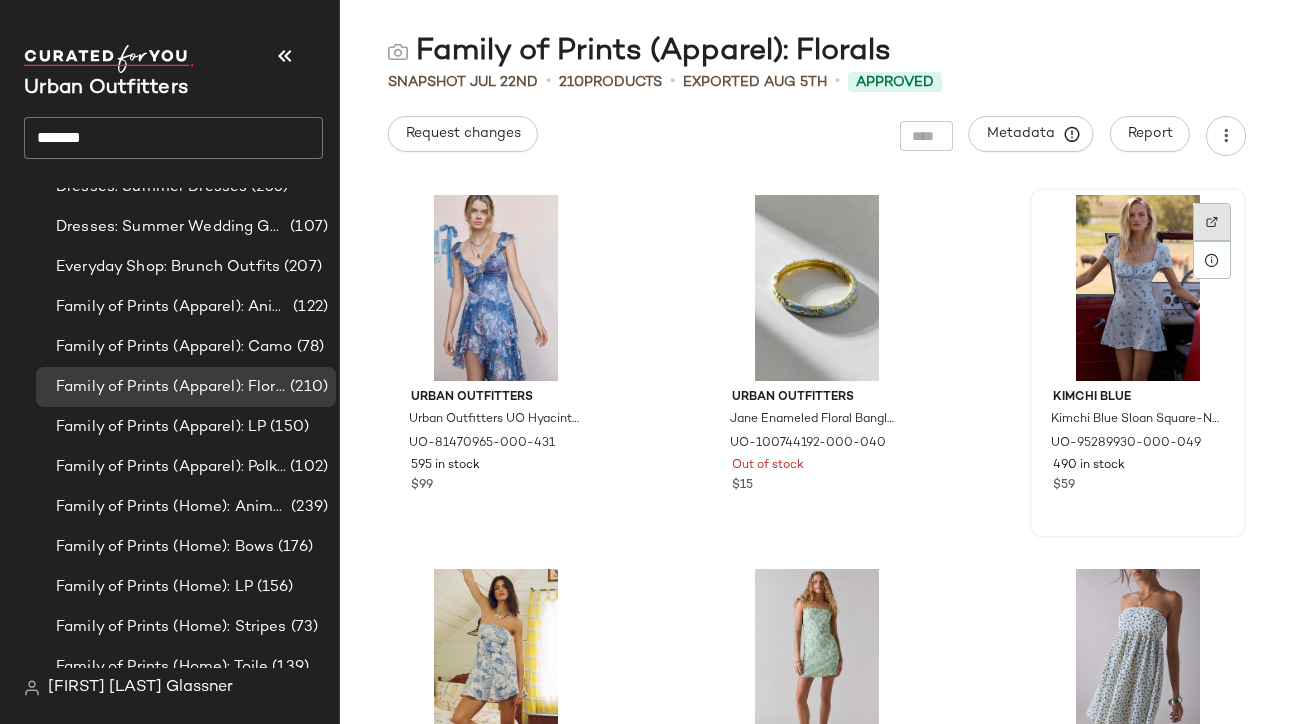click 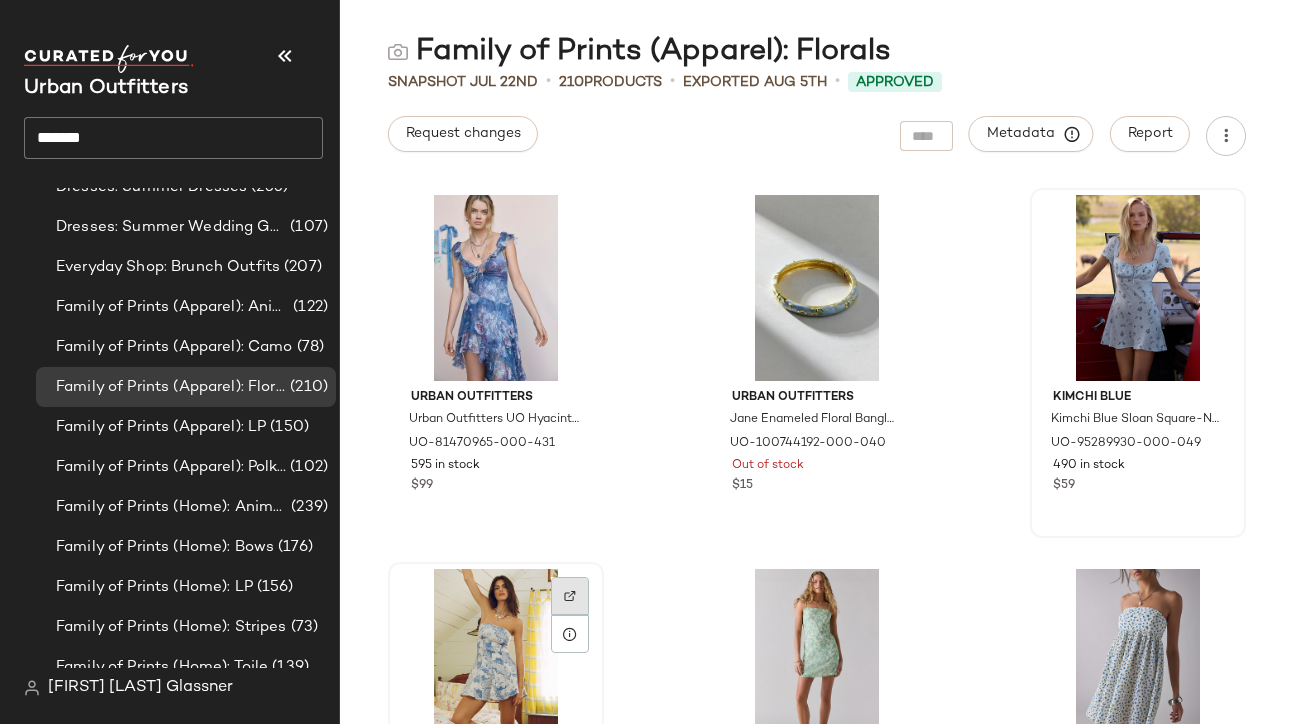 click 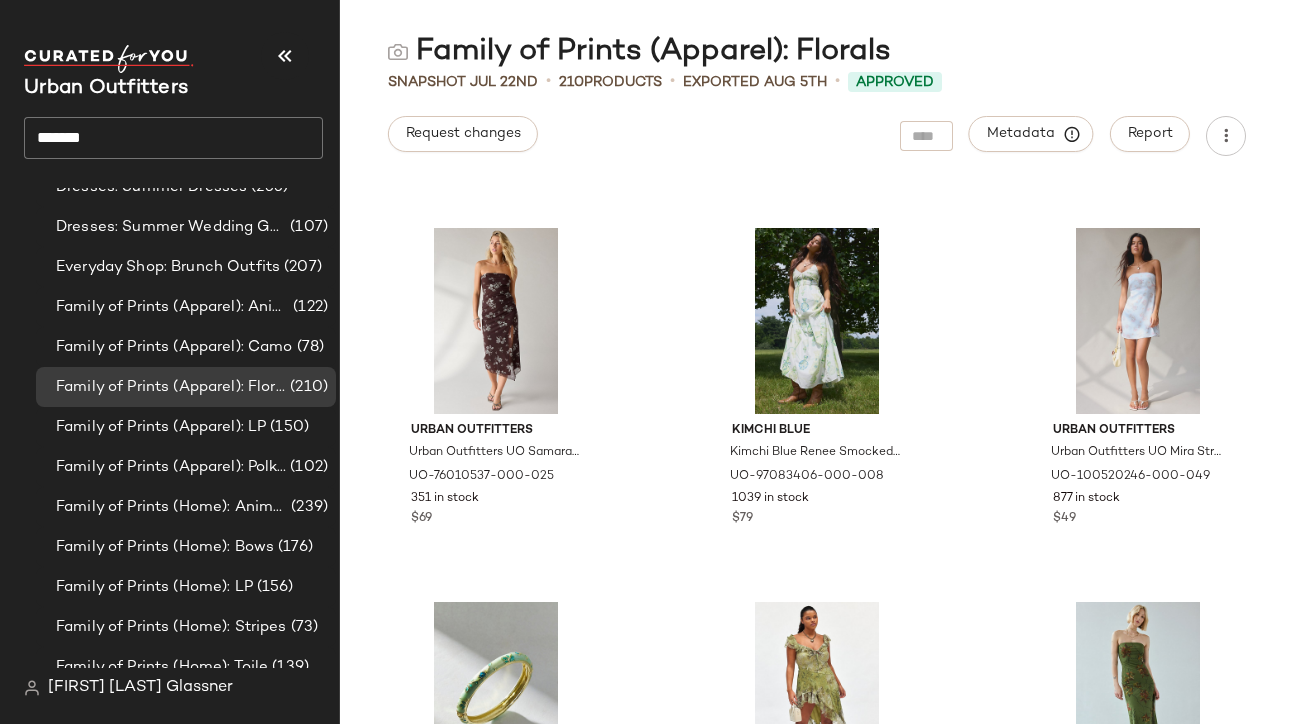 scroll, scrollTop: 1121, scrollLeft: 0, axis: vertical 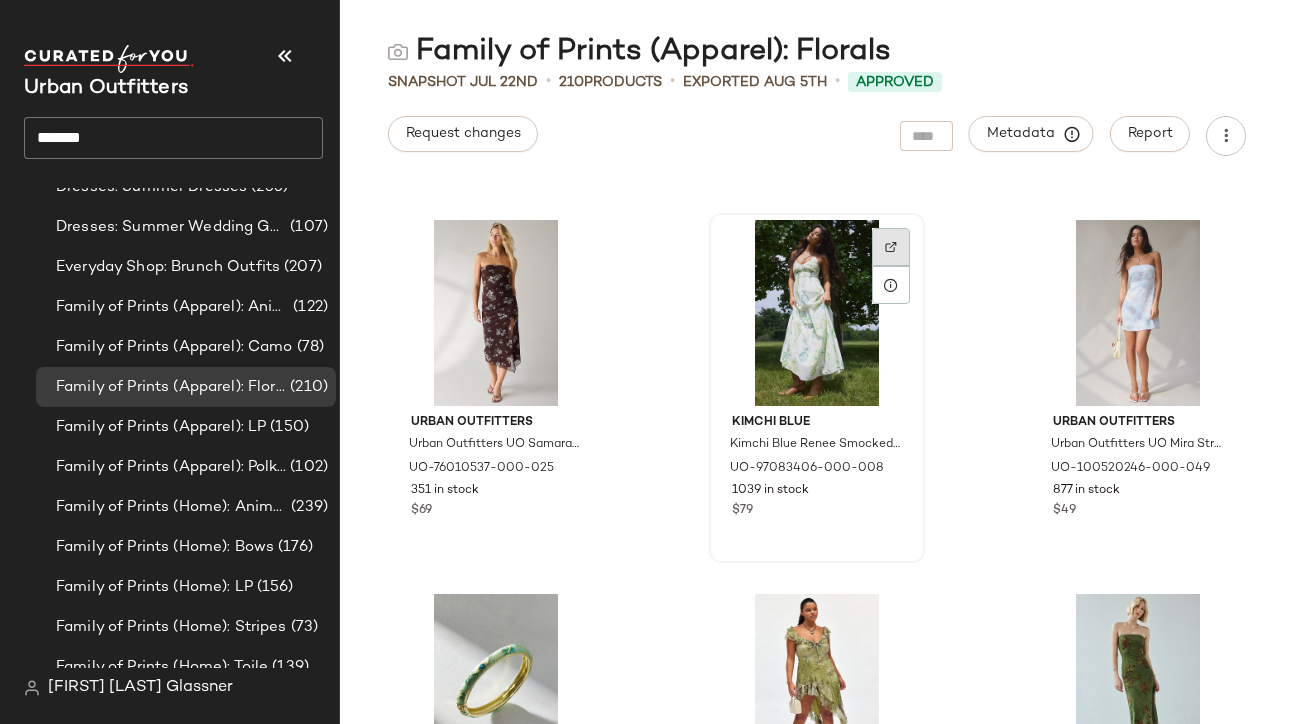 click 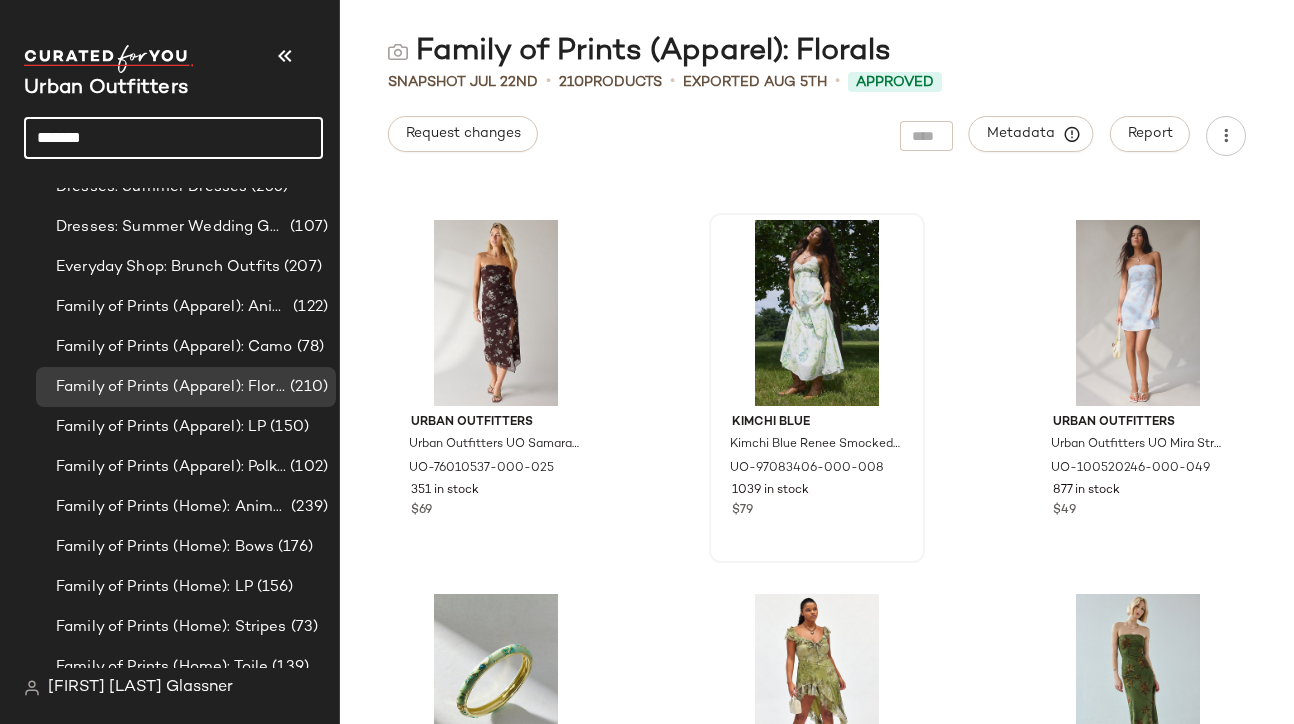 click on "*******" 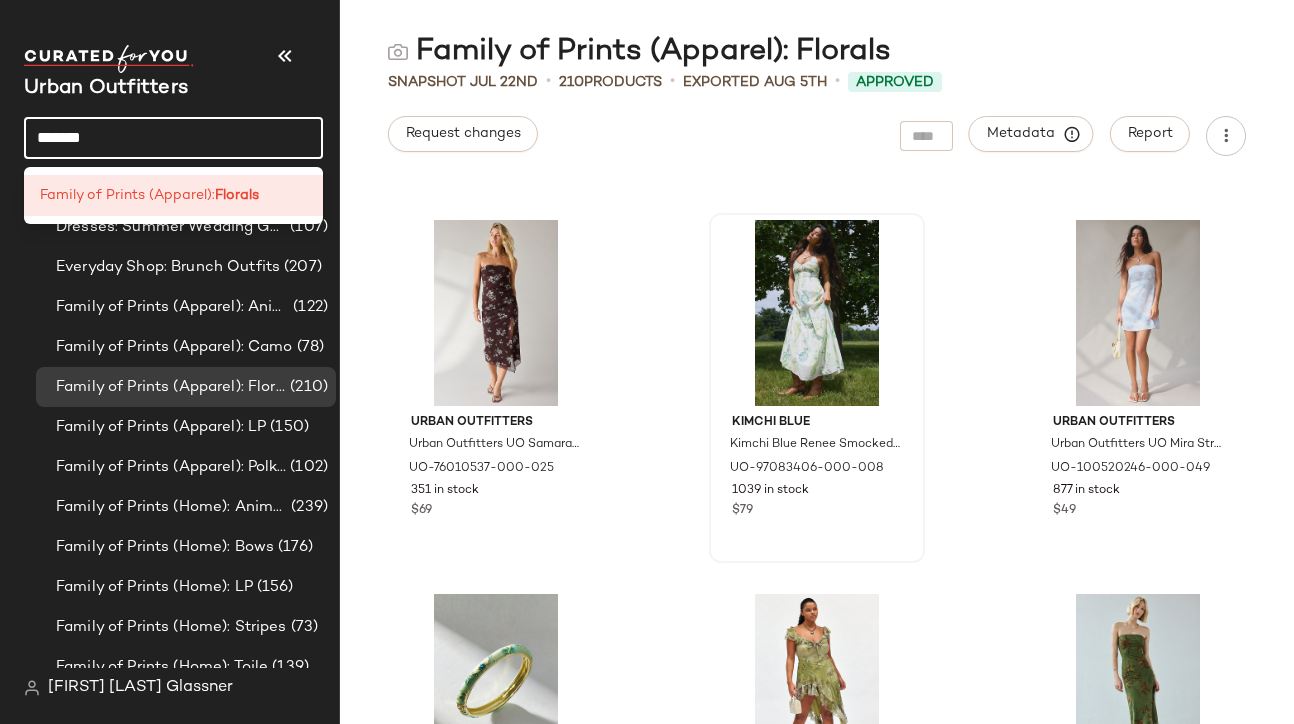 click on "*******" 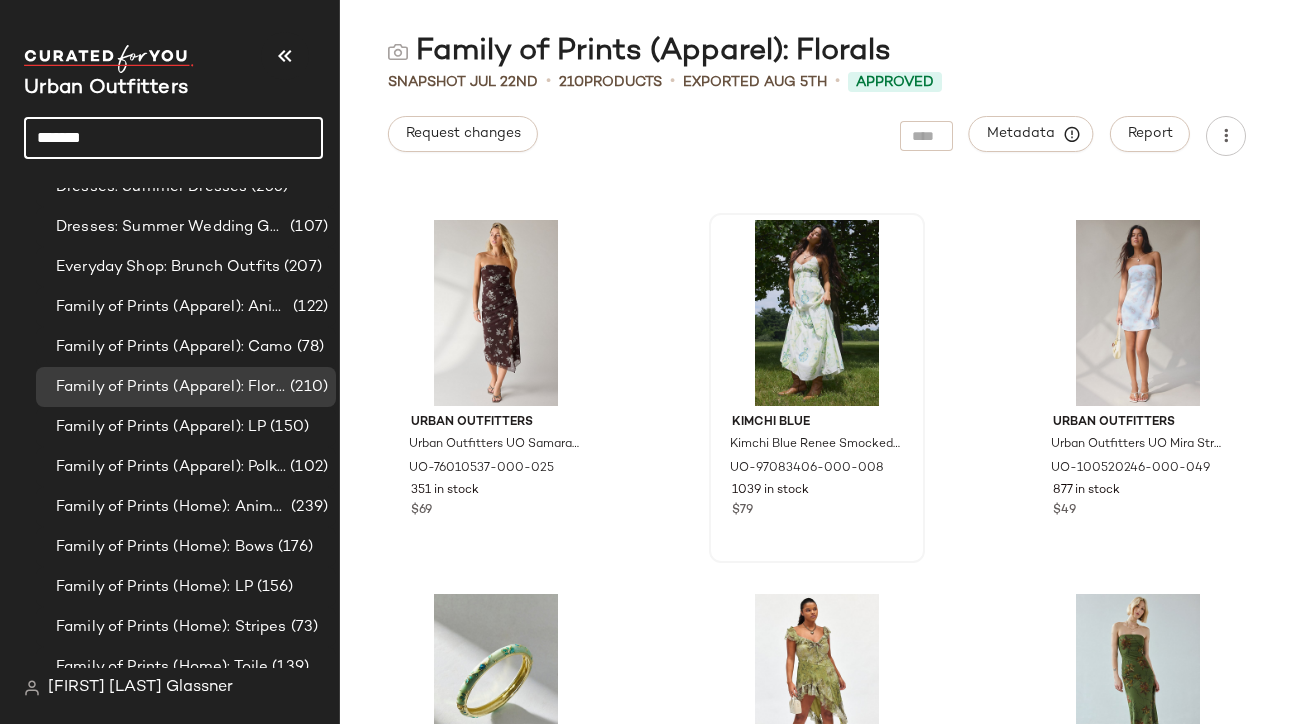 type on "*" 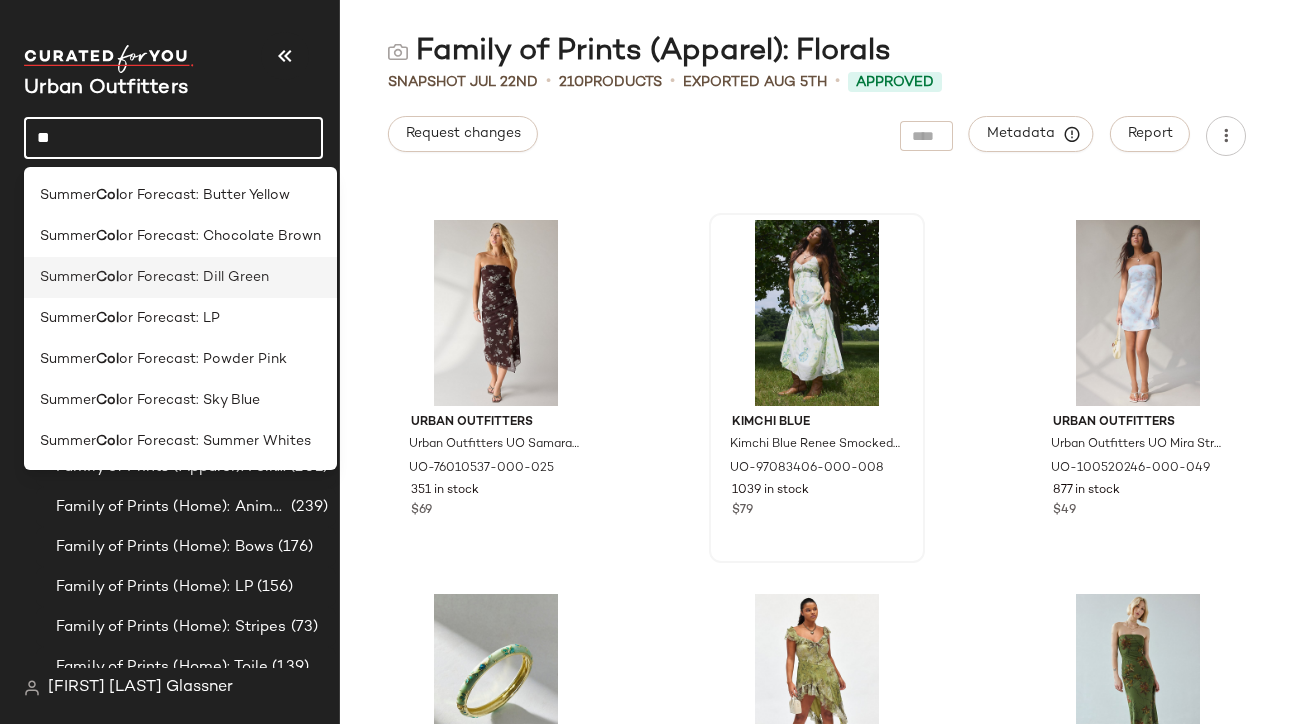 type on "*" 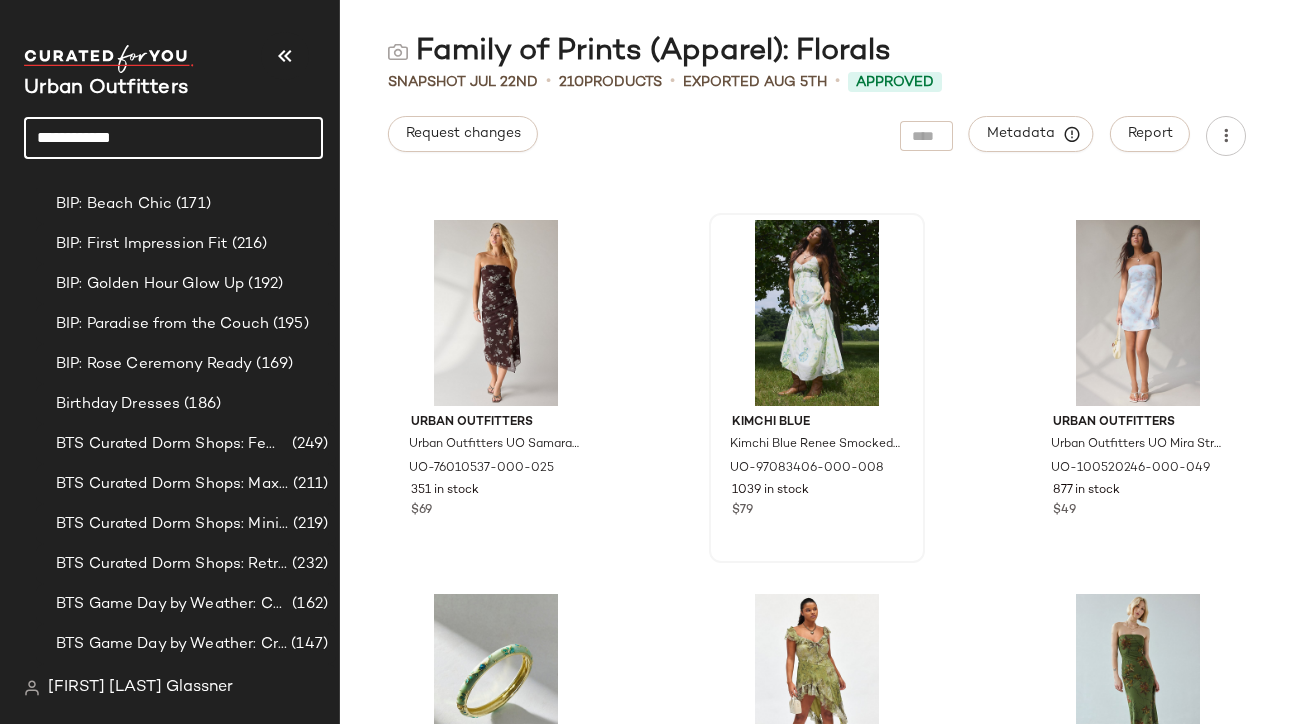 scroll, scrollTop: 0, scrollLeft: 0, axis: both 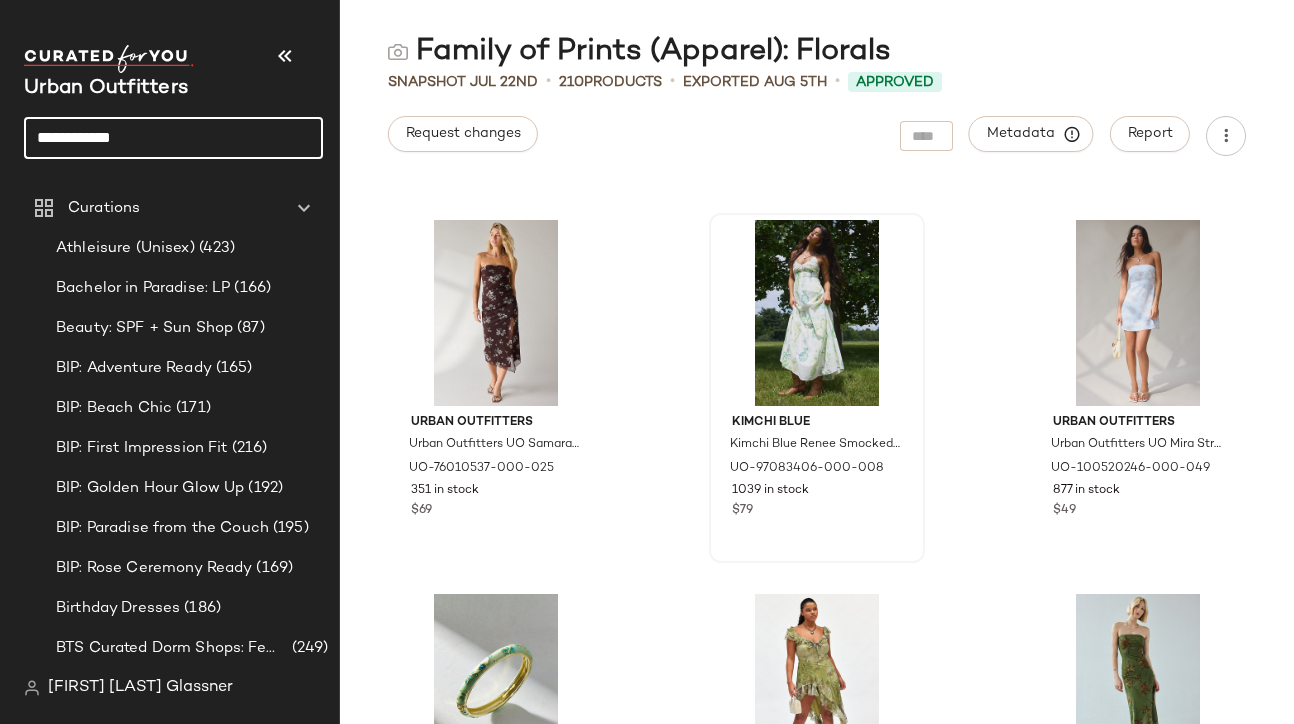 click on "**********" 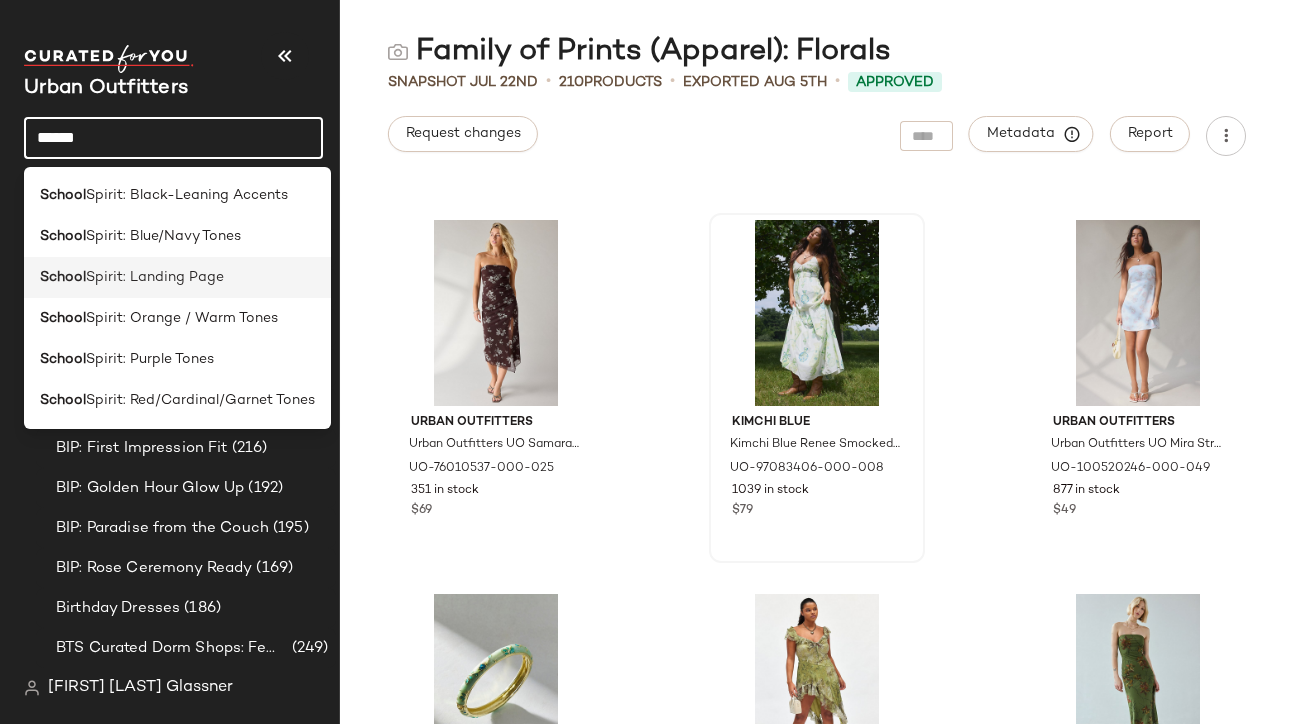 type on "******" 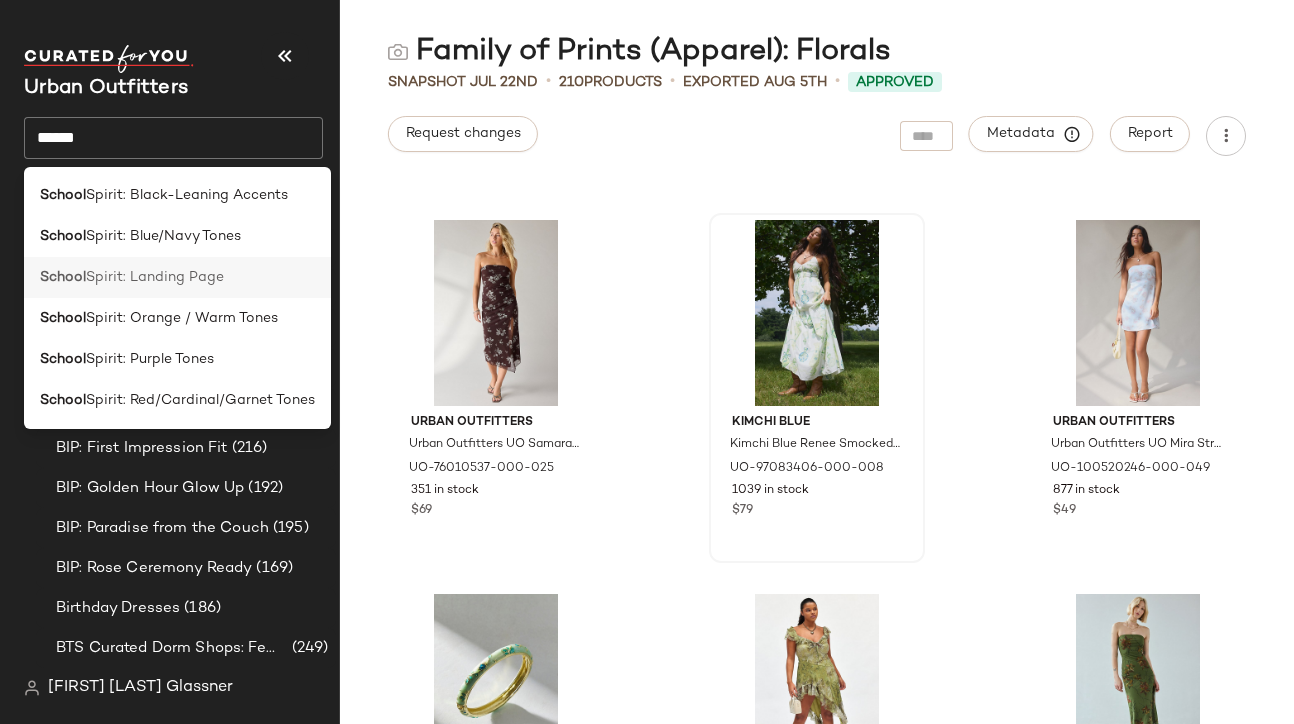 click on "Spirit: Landing Page" at bounding box center [155, 277] 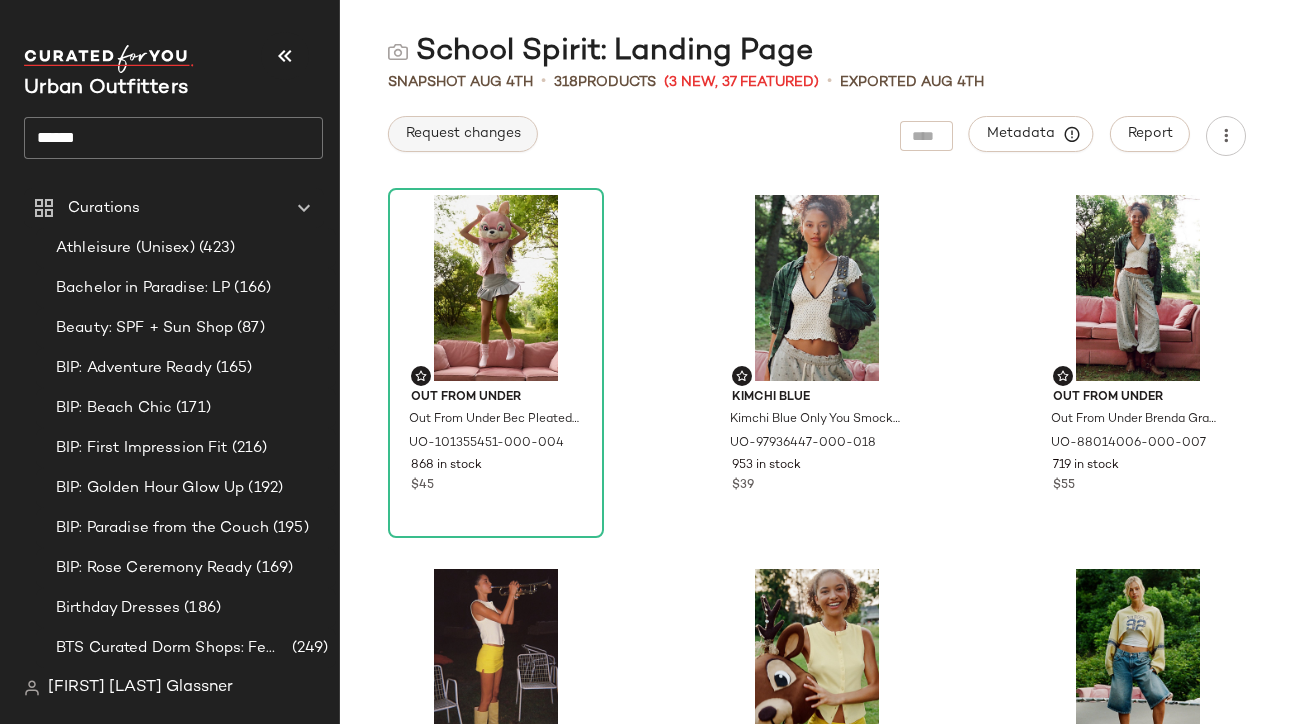 click on "Request changes" 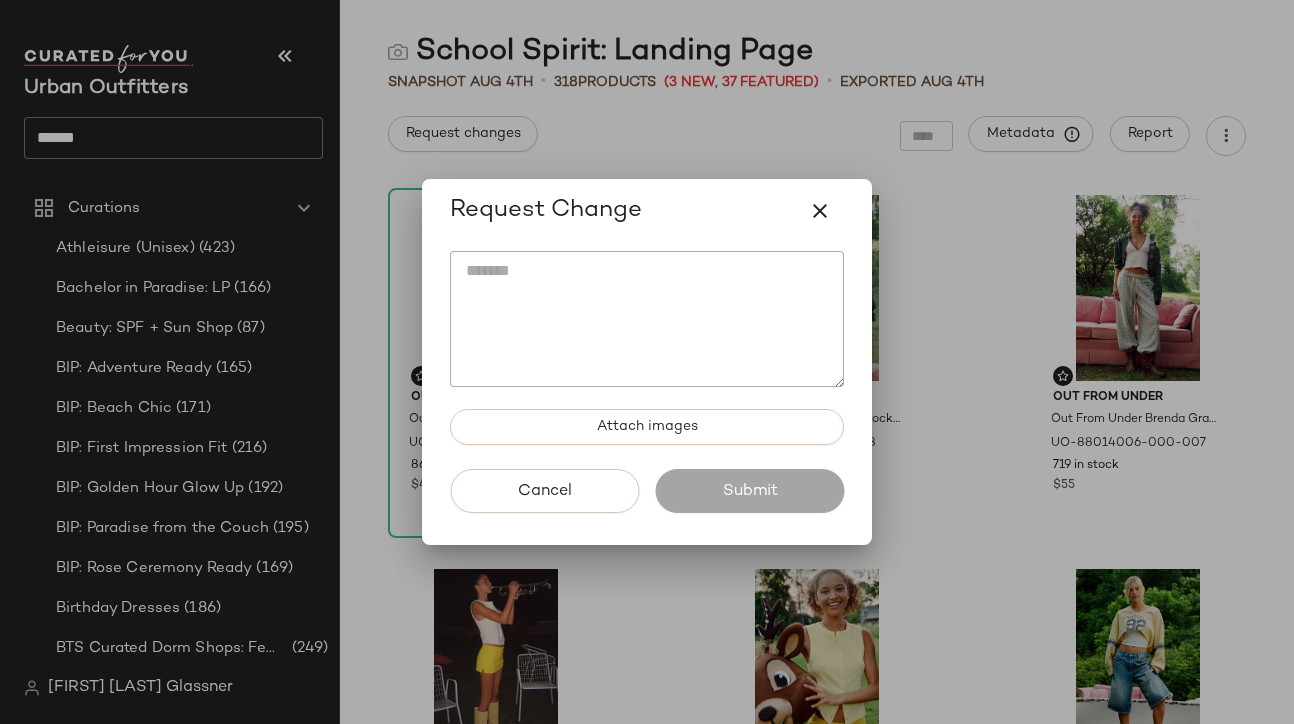 click 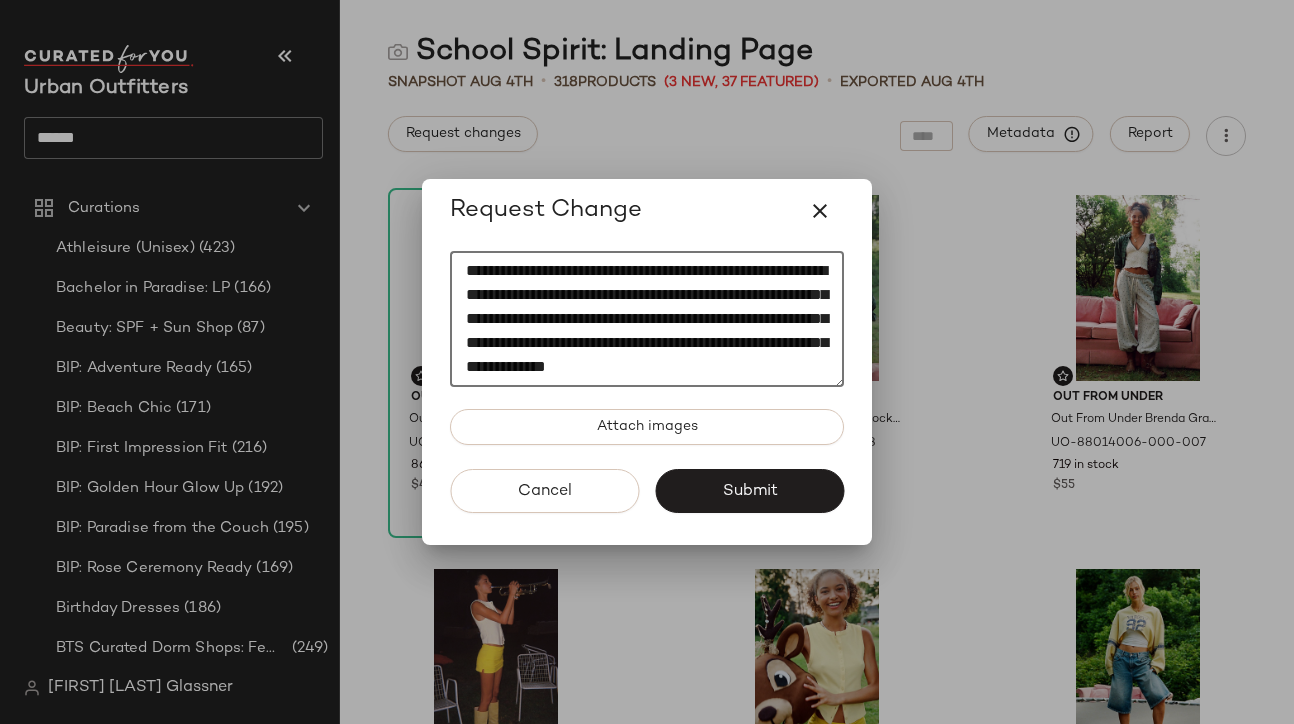 scroll, scrollTop: 36, scrollLeft: 0, axis: vertical 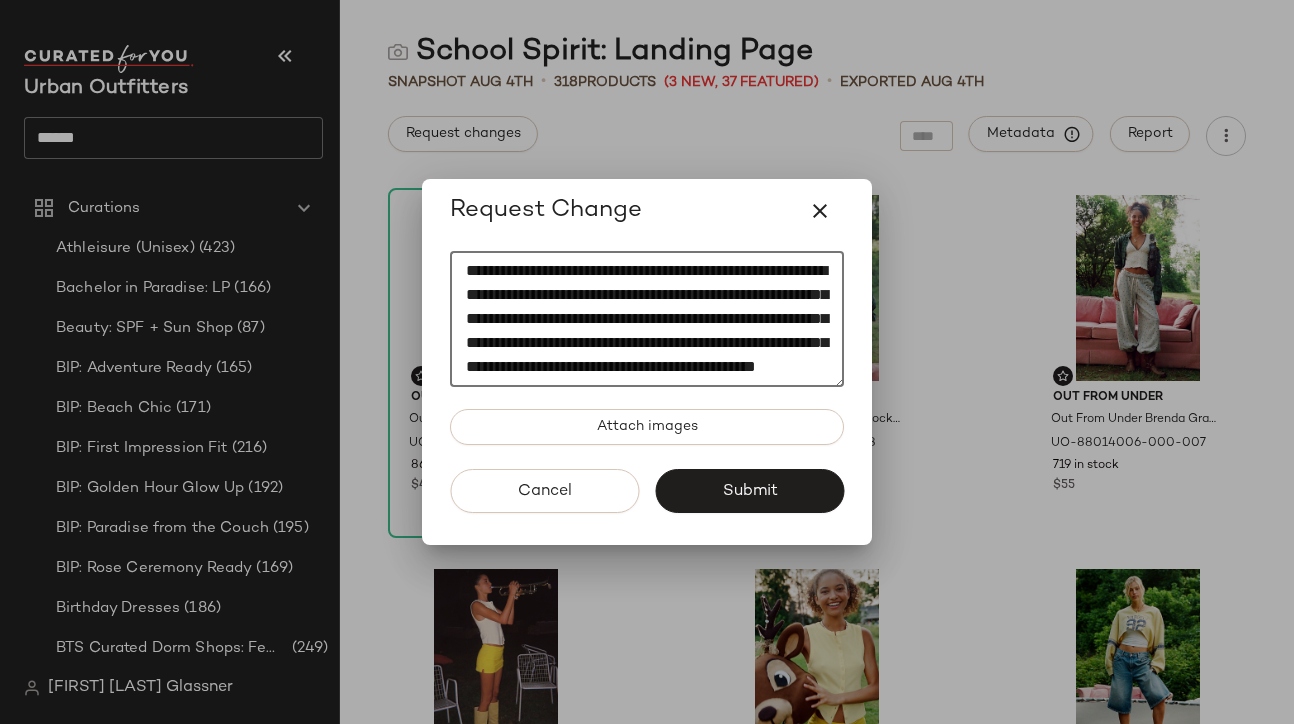 click on "**********" 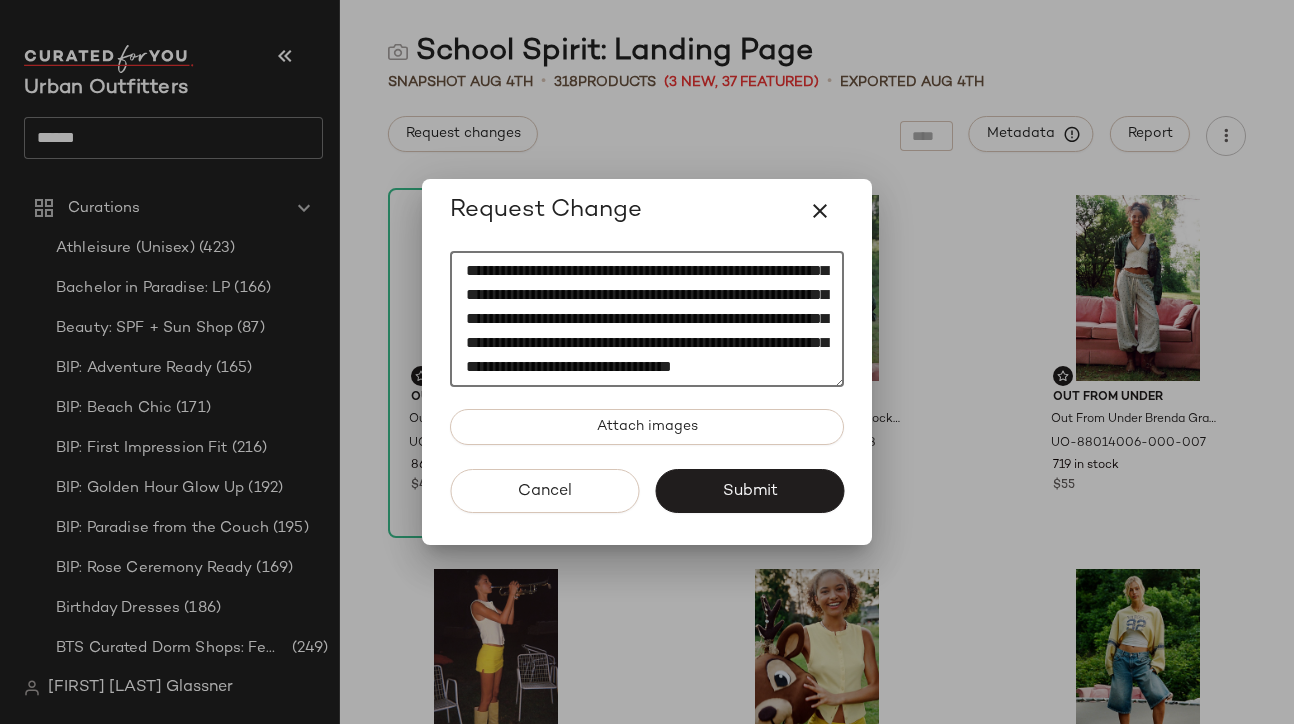 scroll, scrollTop: 84, scrollLeft: 0, axis: vertical 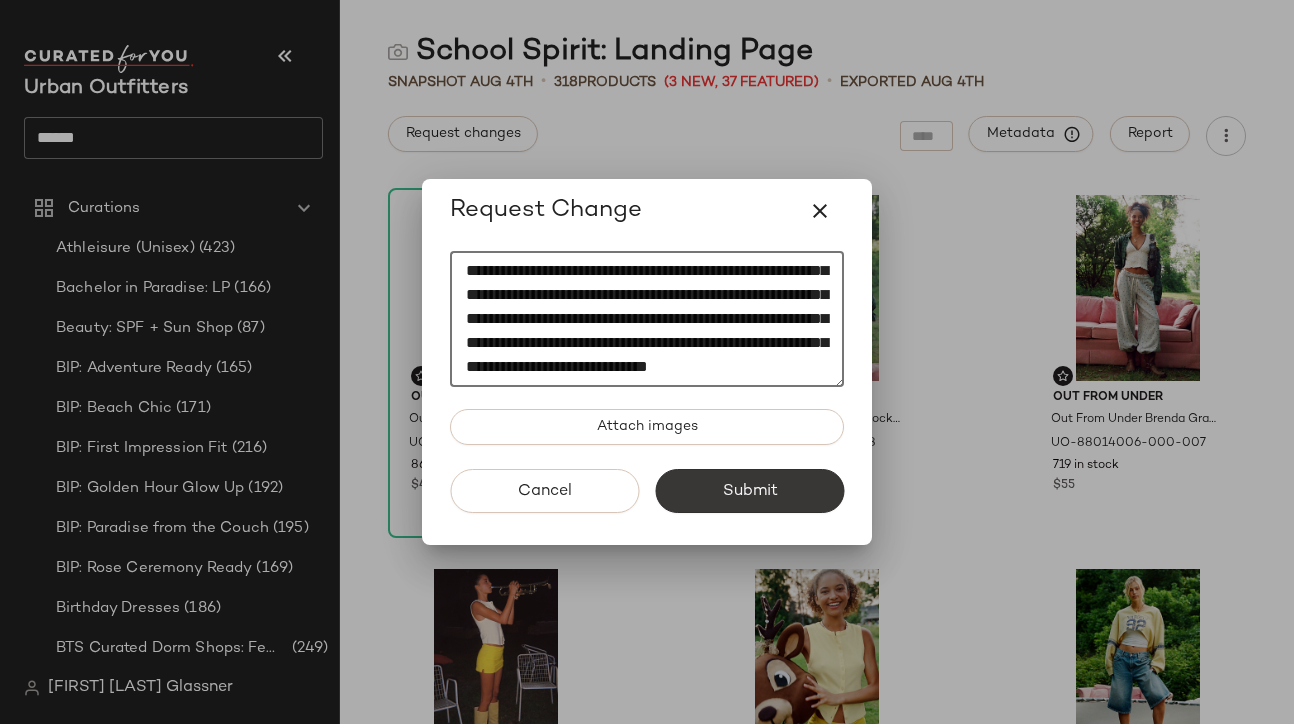 type on "**********" 